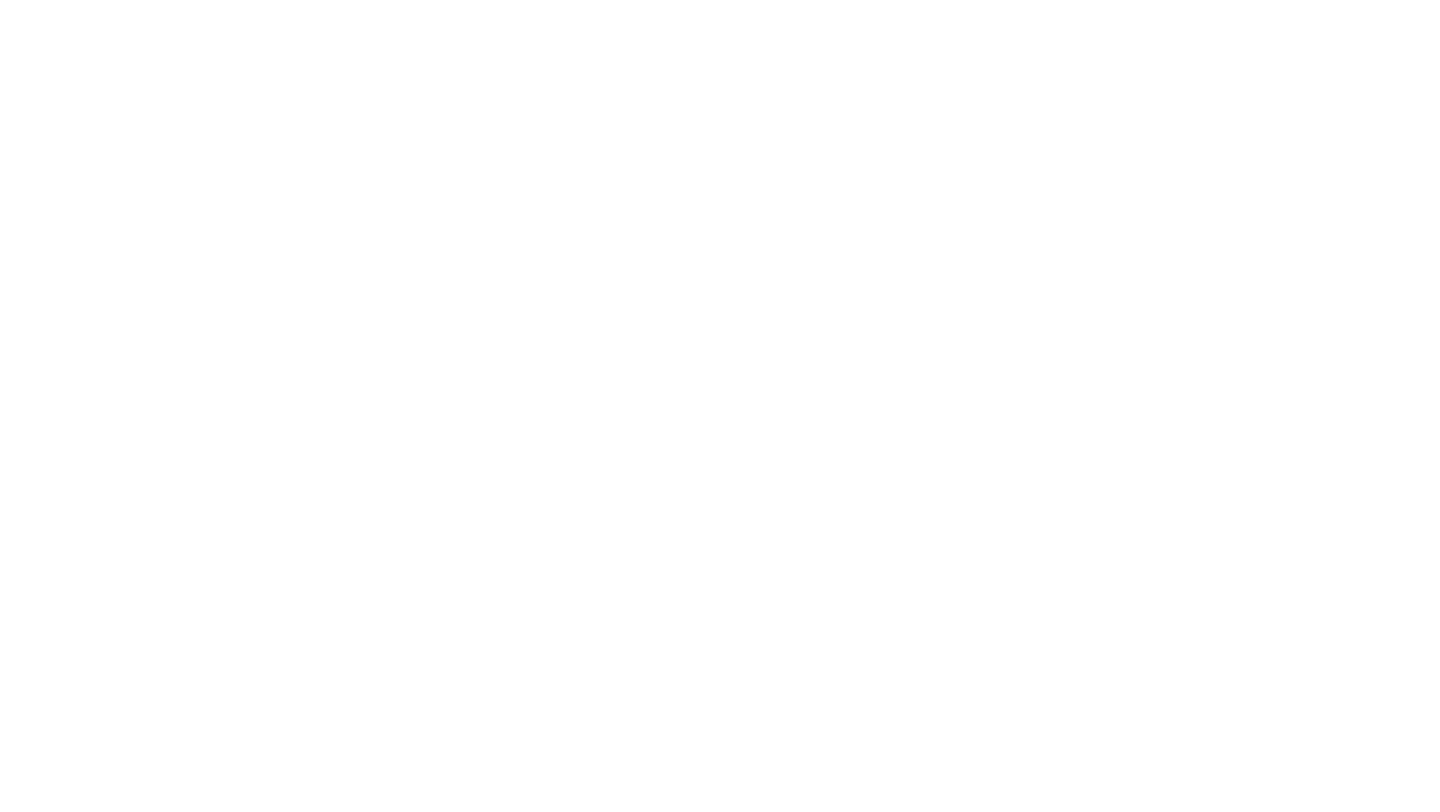 scroll, scrollTop: 0, scrollLeft: 0, axis: both 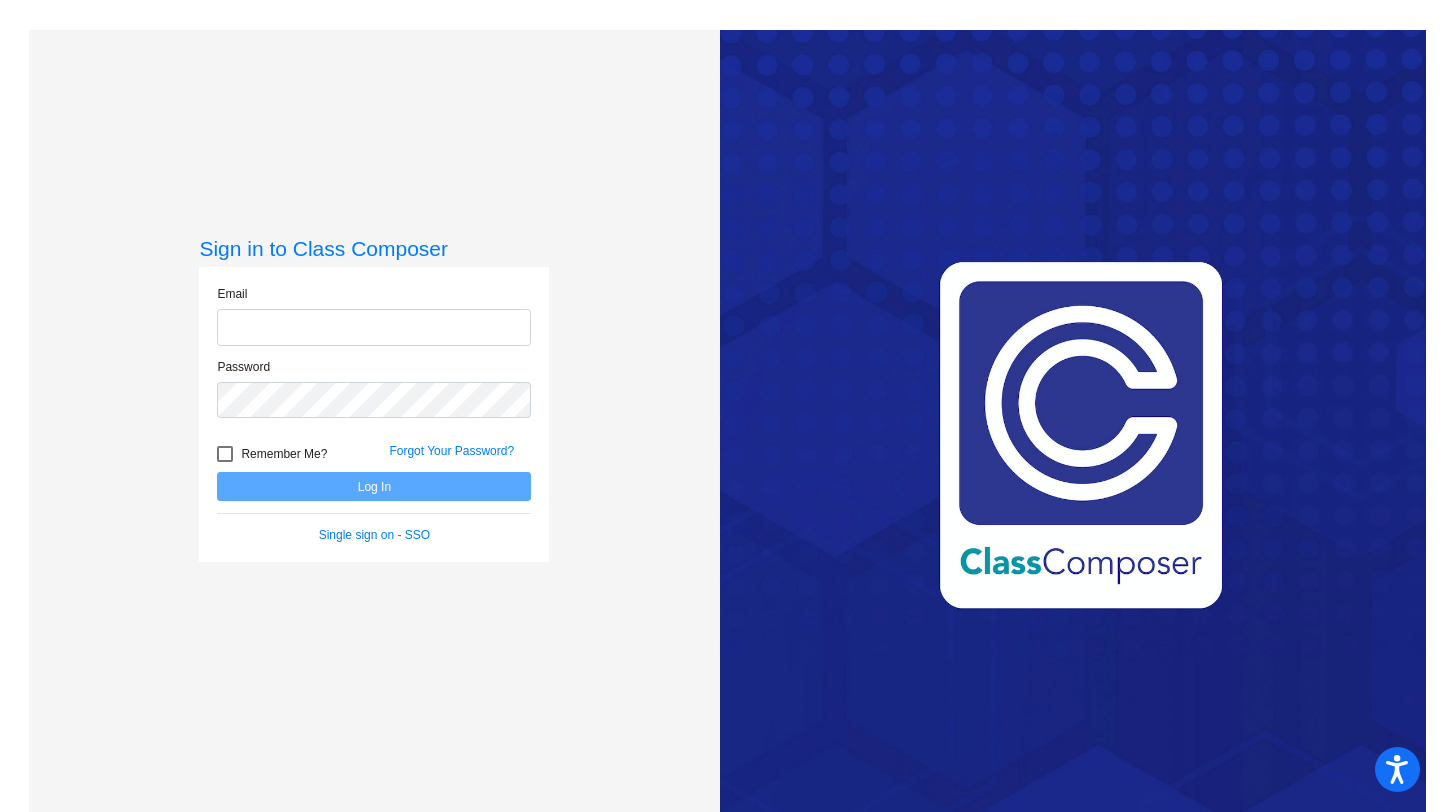 type on "[EMAIL]" 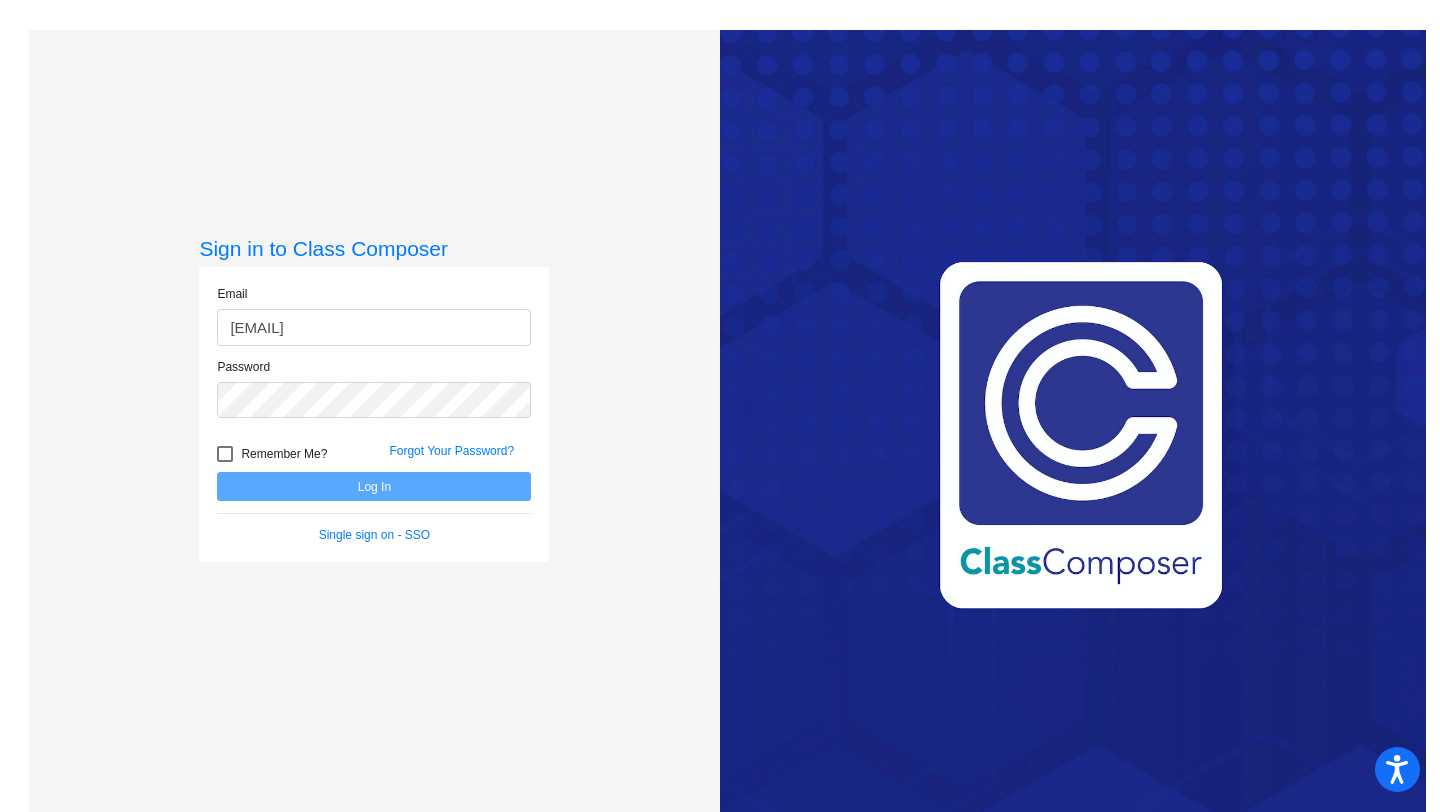 drag, startPoint x: 845, startPoint y: 220, endPoint x: 538, endPoint y: 334, distance: 327.48282 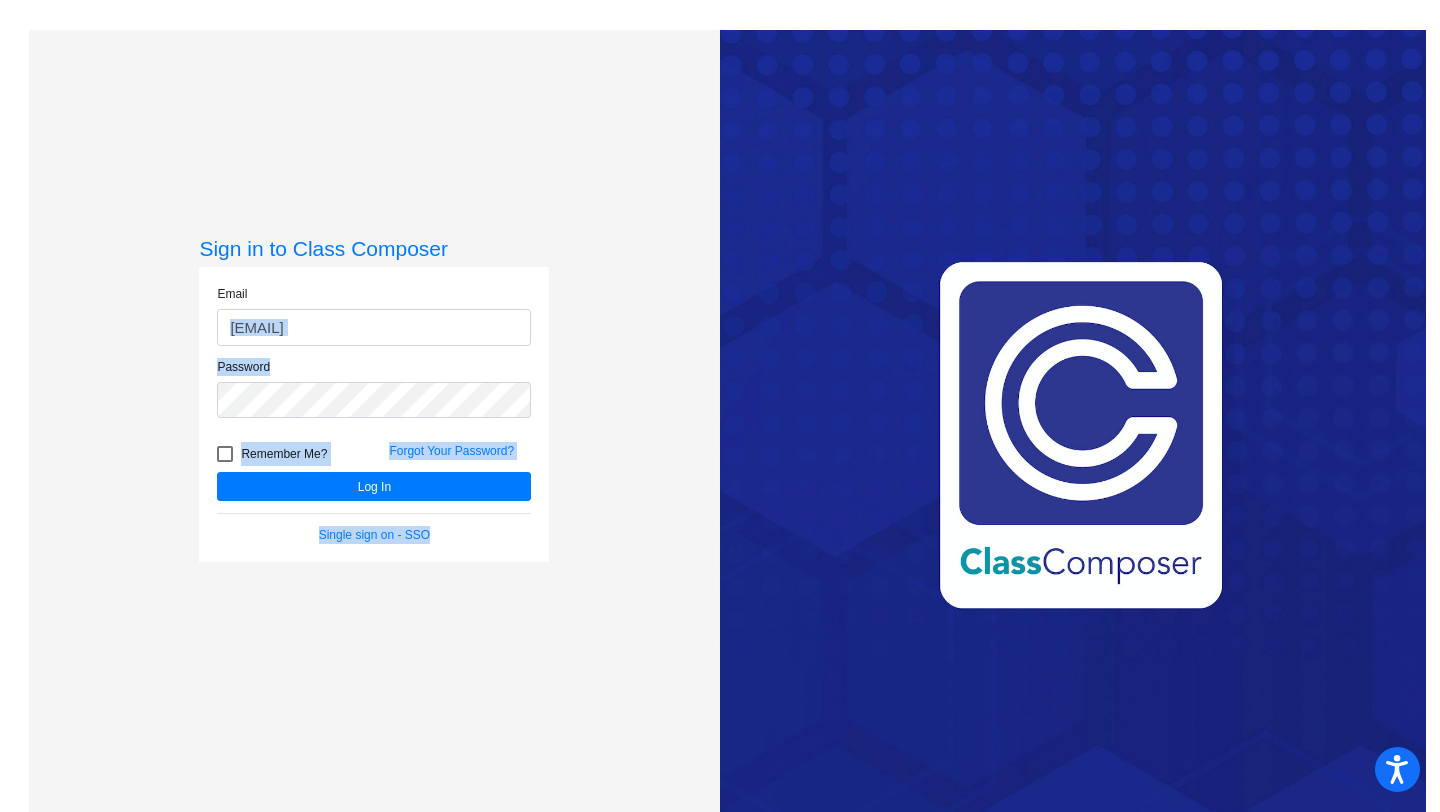 click on "Sign in to Class Composer Email [EMAIL] Password   Remember Me? Forgot Your Password?  Log In   Single sign on - SSO" 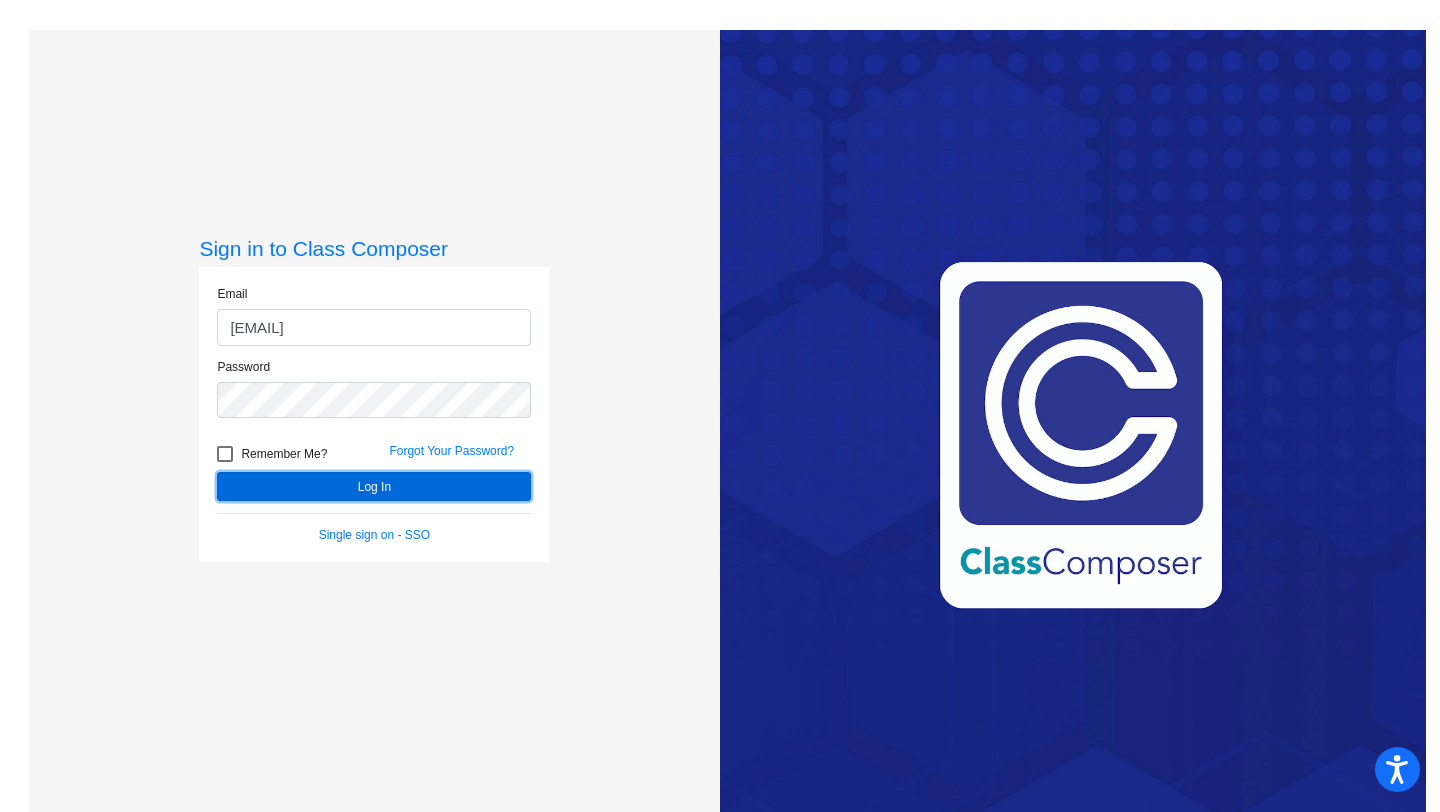 click on "Log In" 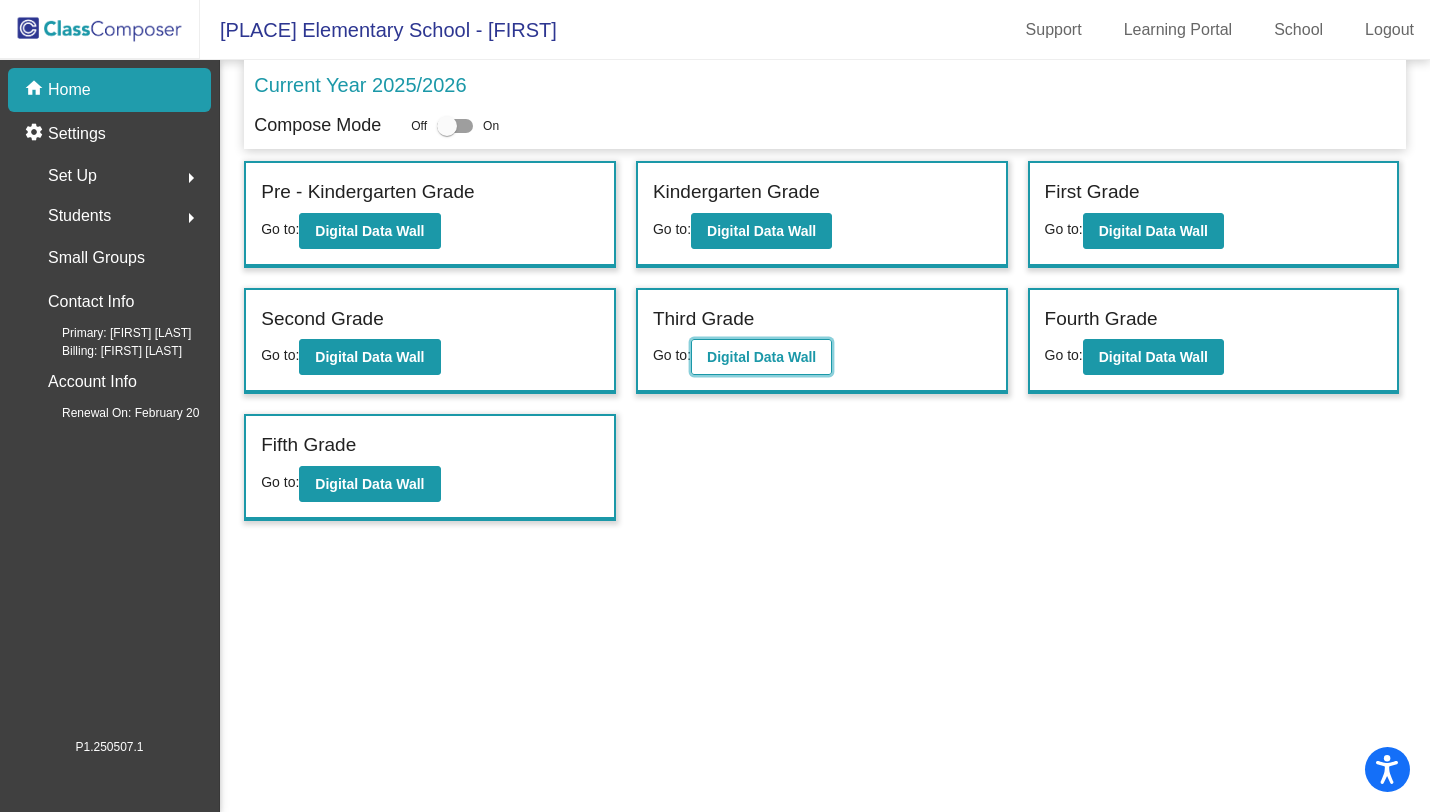 click on "Digital Data Wall" 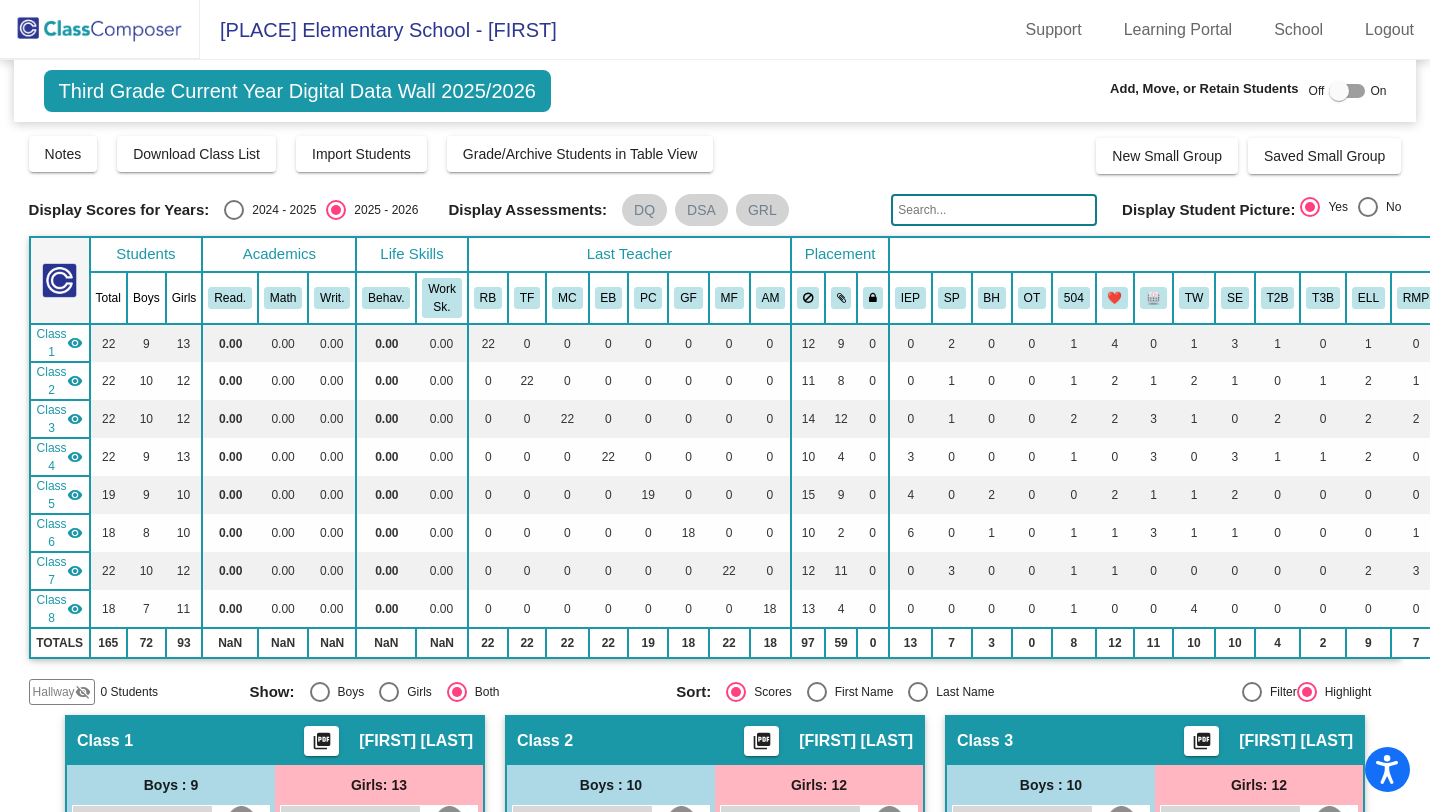 click 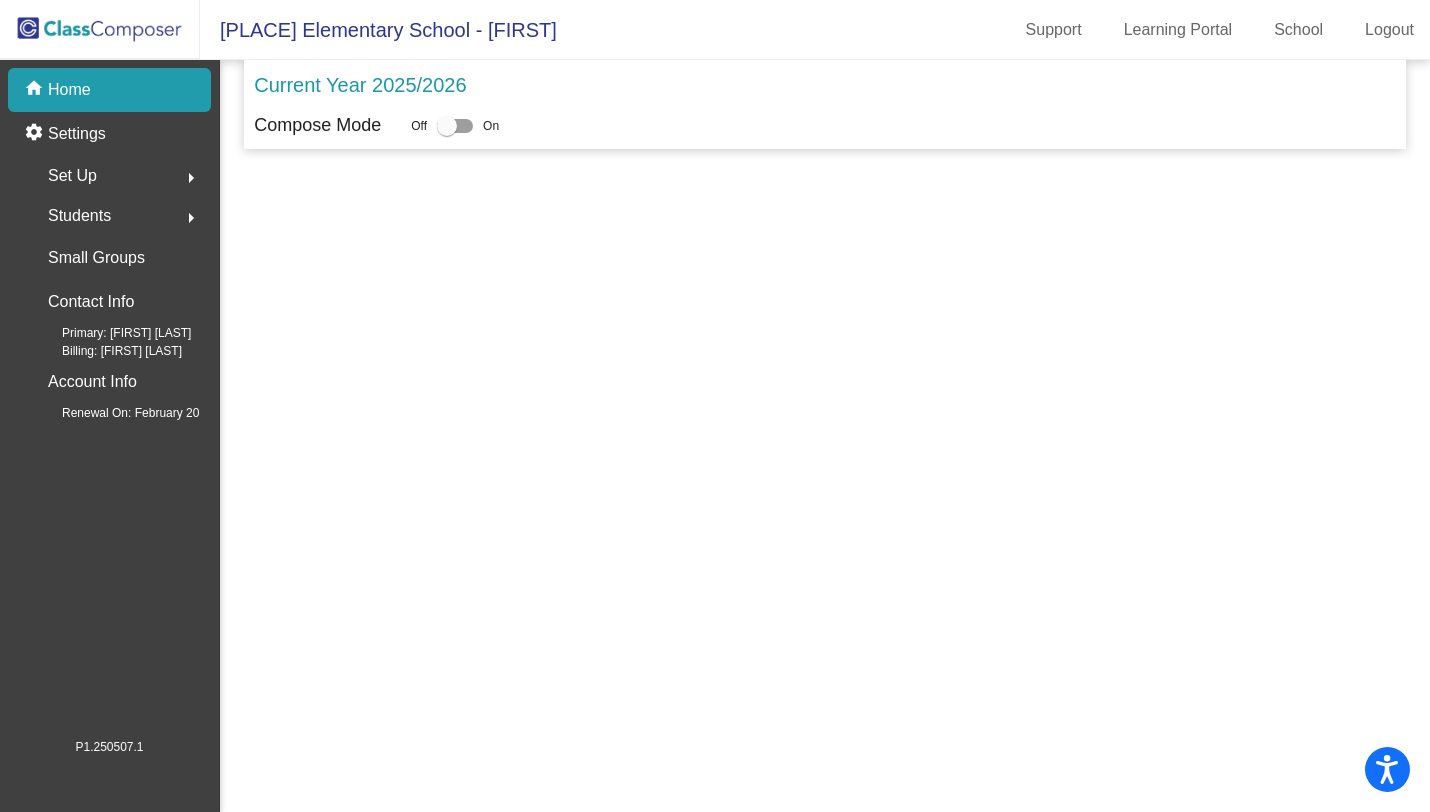 click on "Set Up" 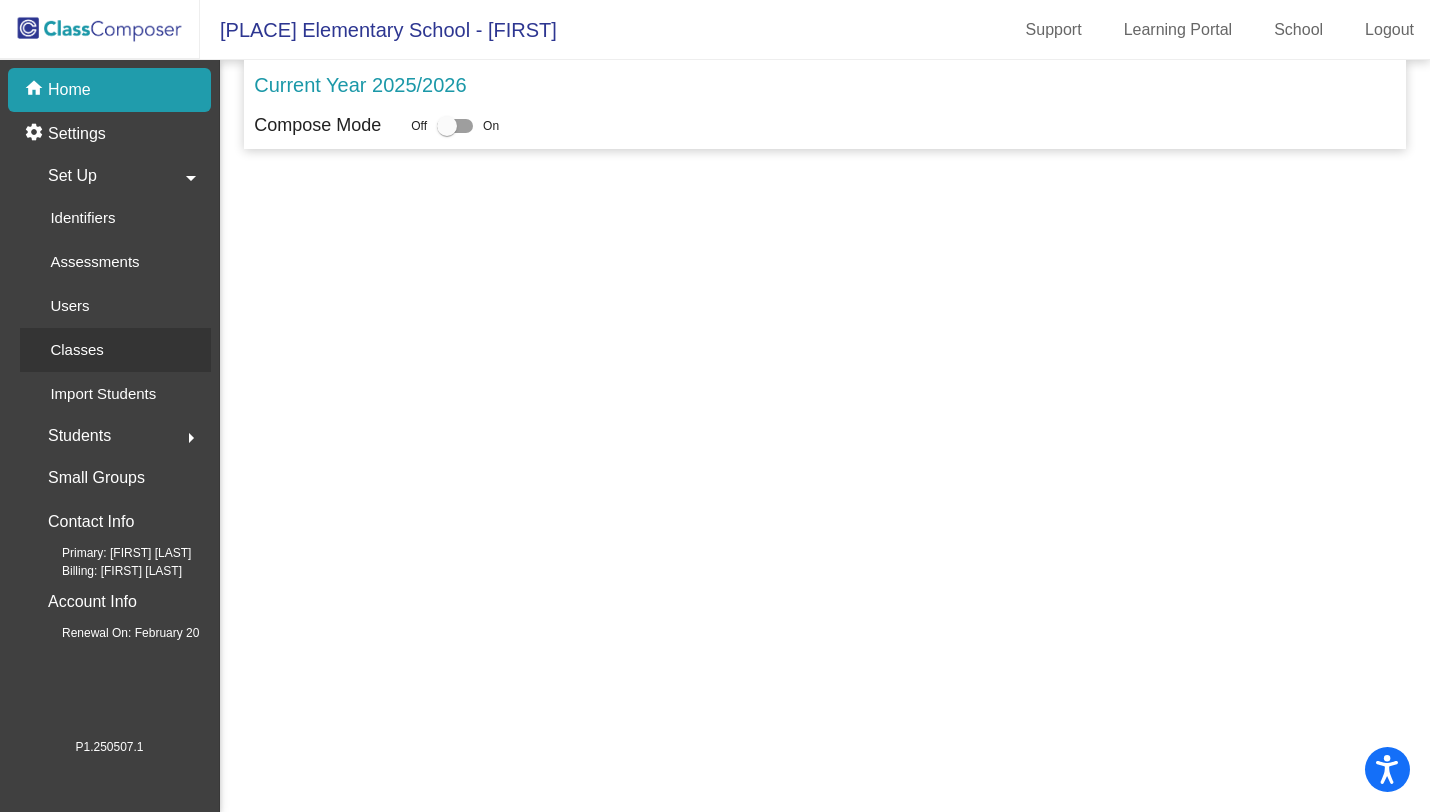 click on "Classes" 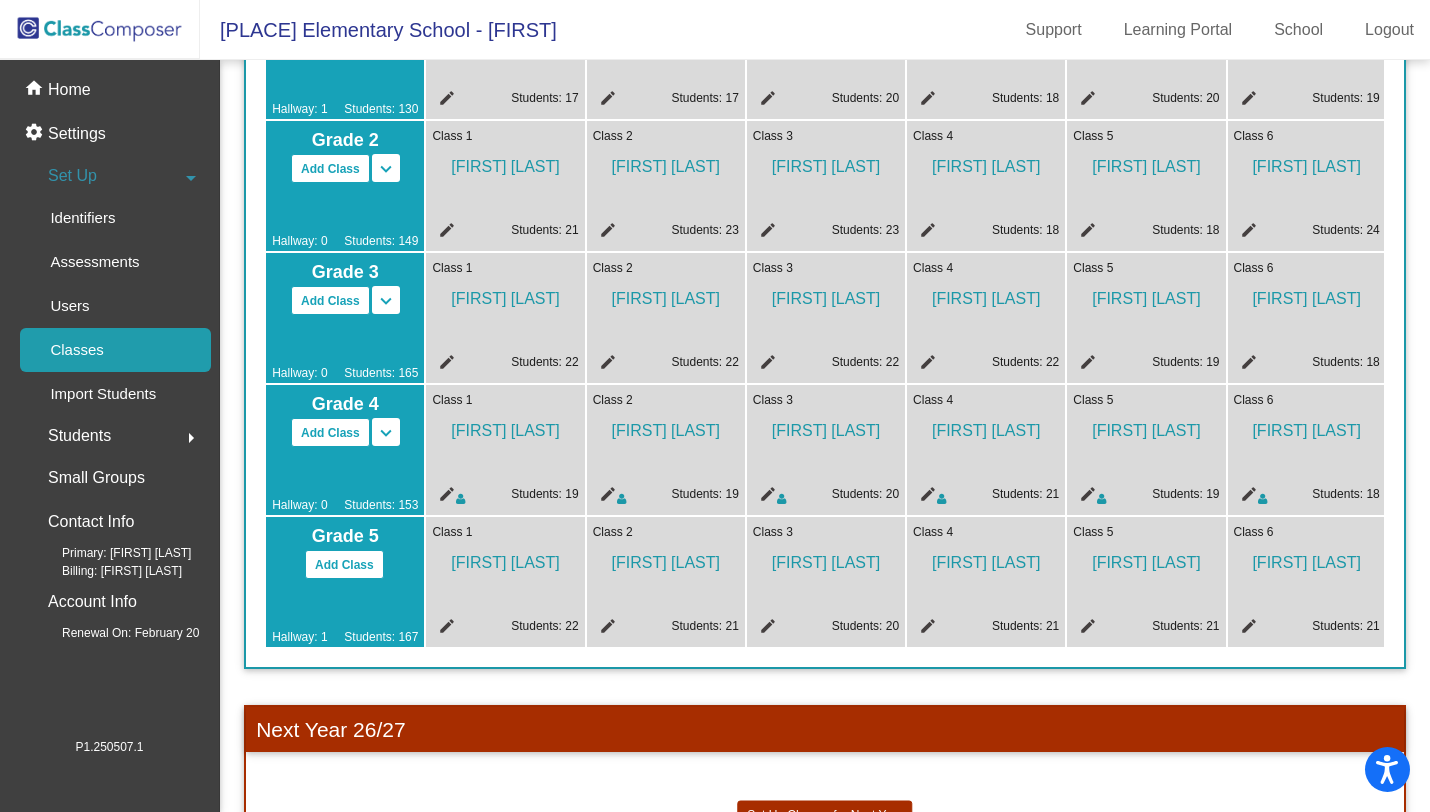 scroll, scrollTop: 503, scrollLeft: 0, axis: vertical 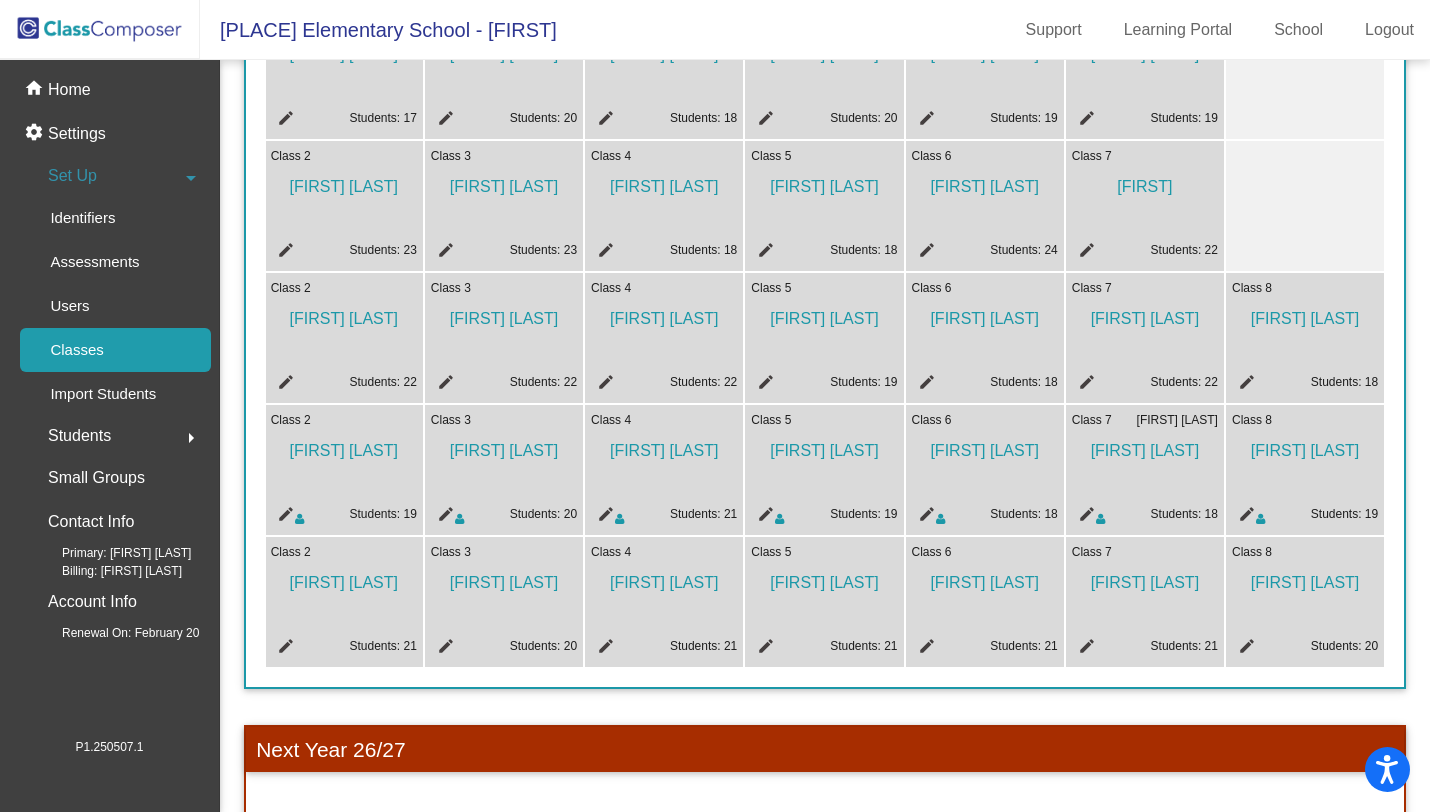 click on "edit" 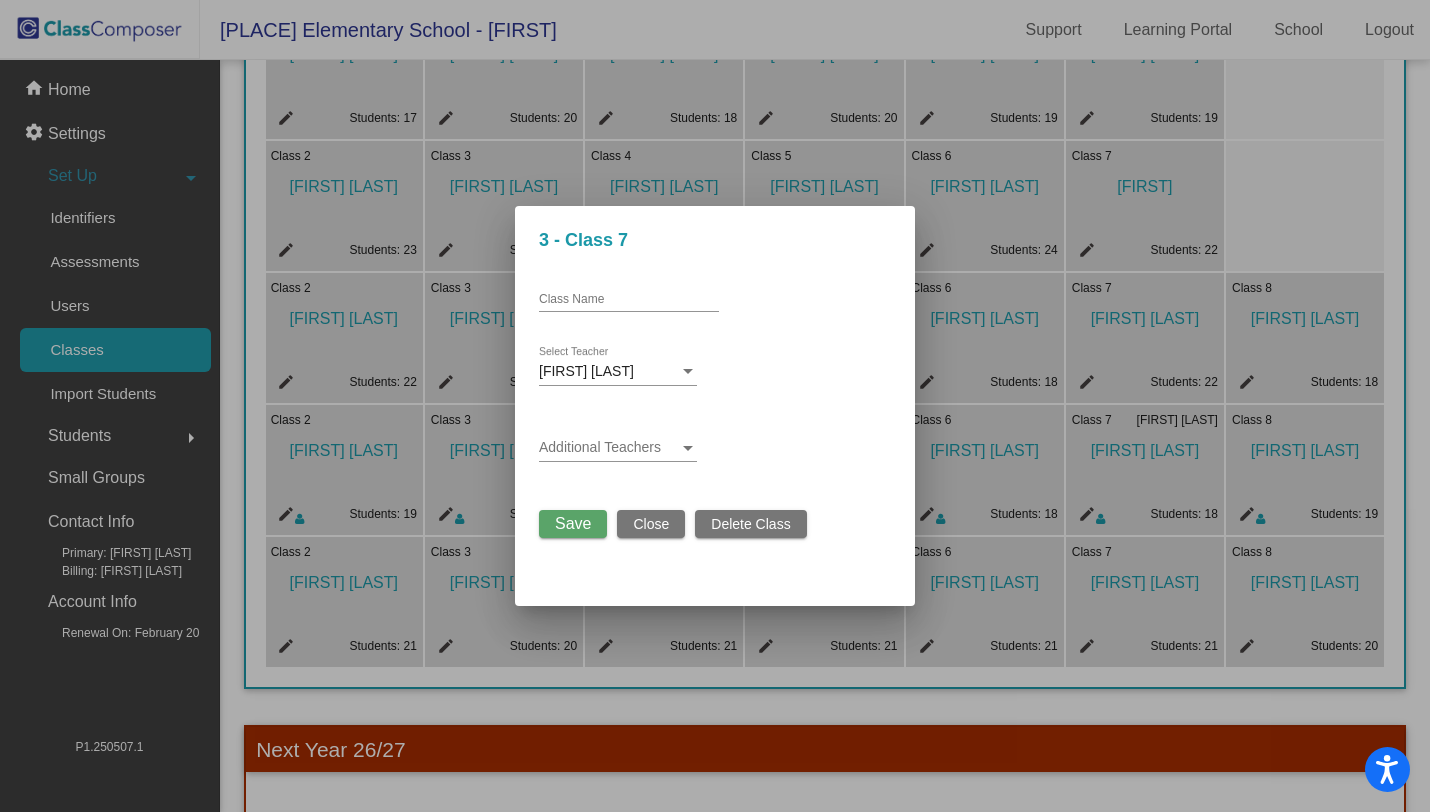 click at bounding box center [609, 448] 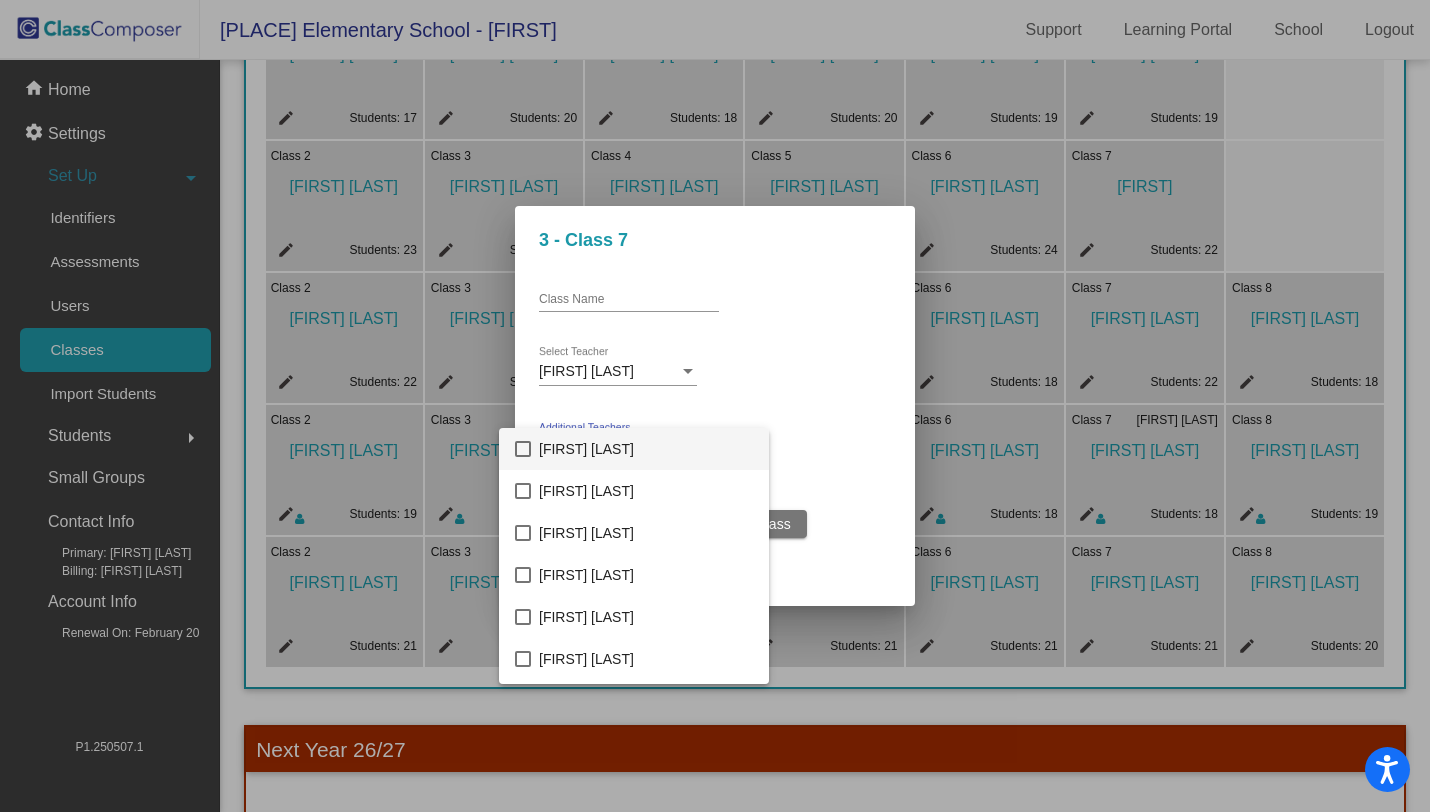 click at bounding box center (523, 449) 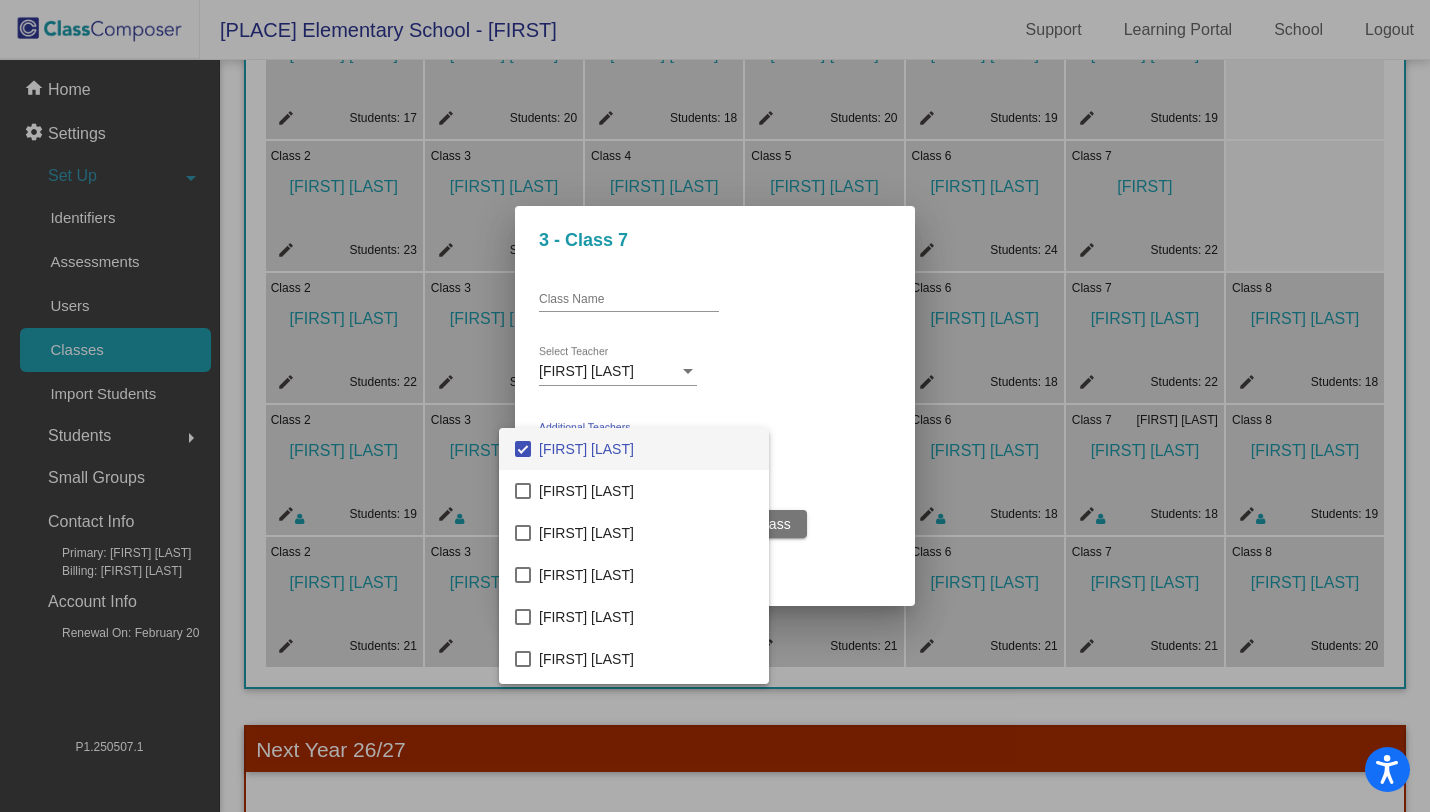 click at bounding box center (715, 406) 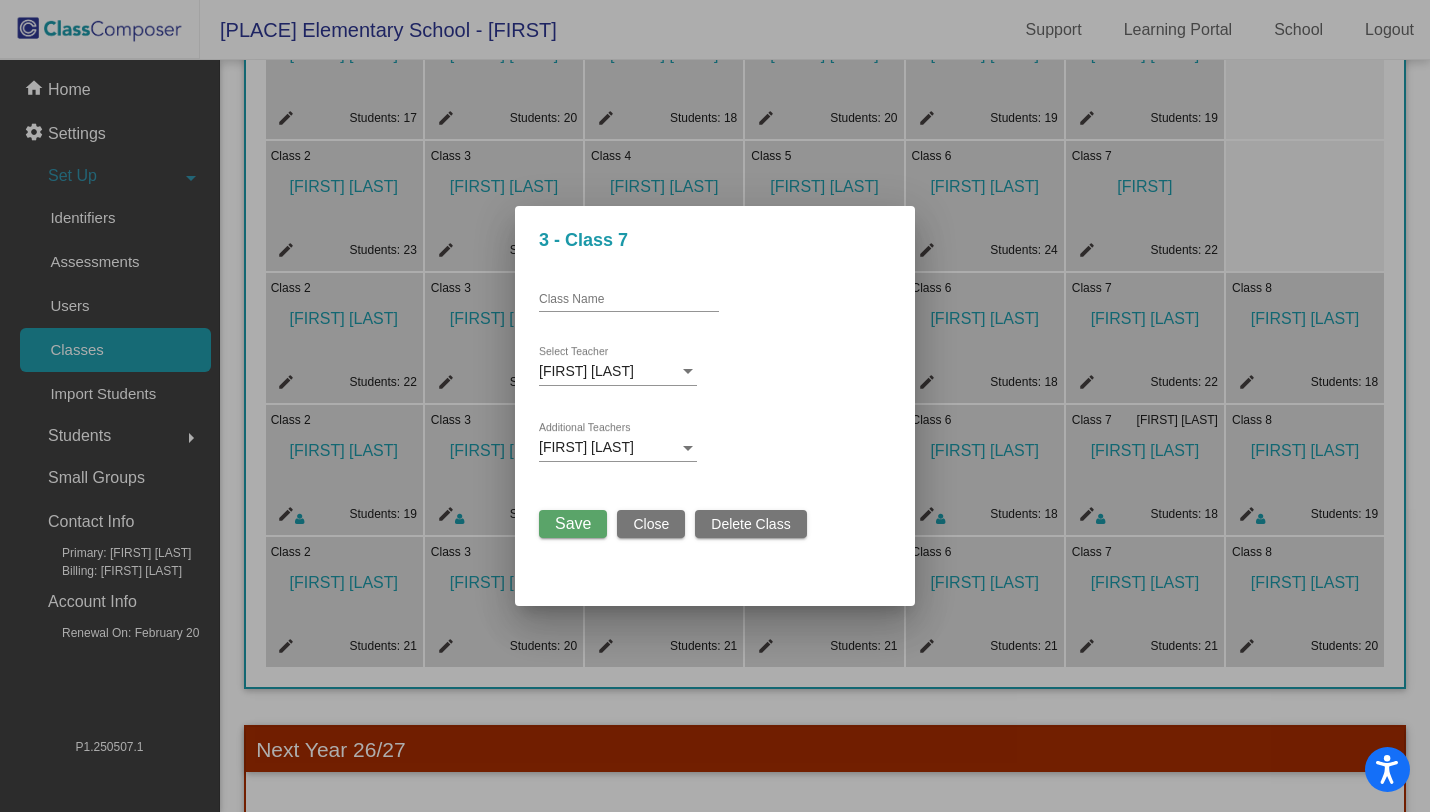 click on "Save" at bounding box center (573, 523) 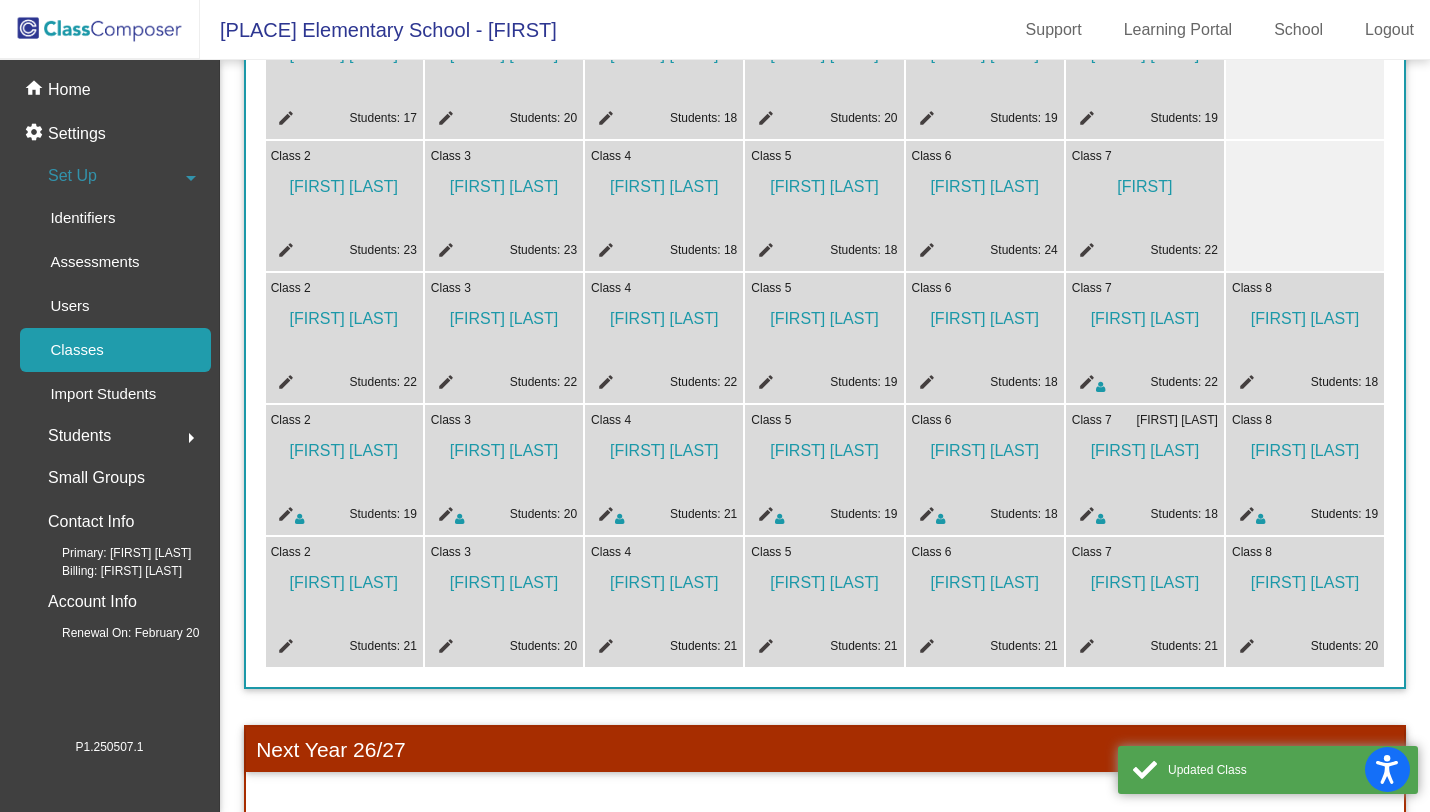 click on "edit" 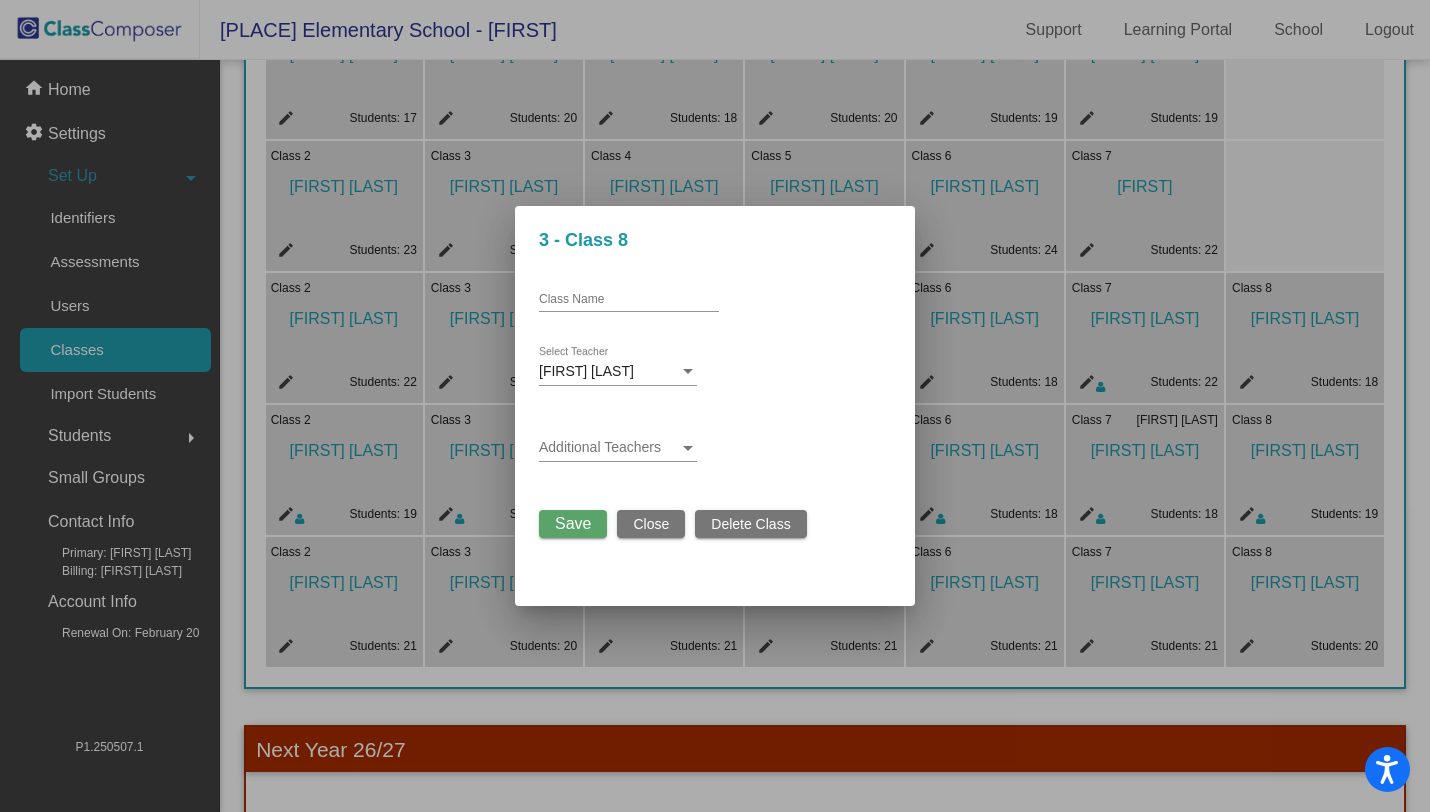 click at bounding box center (688, 448) 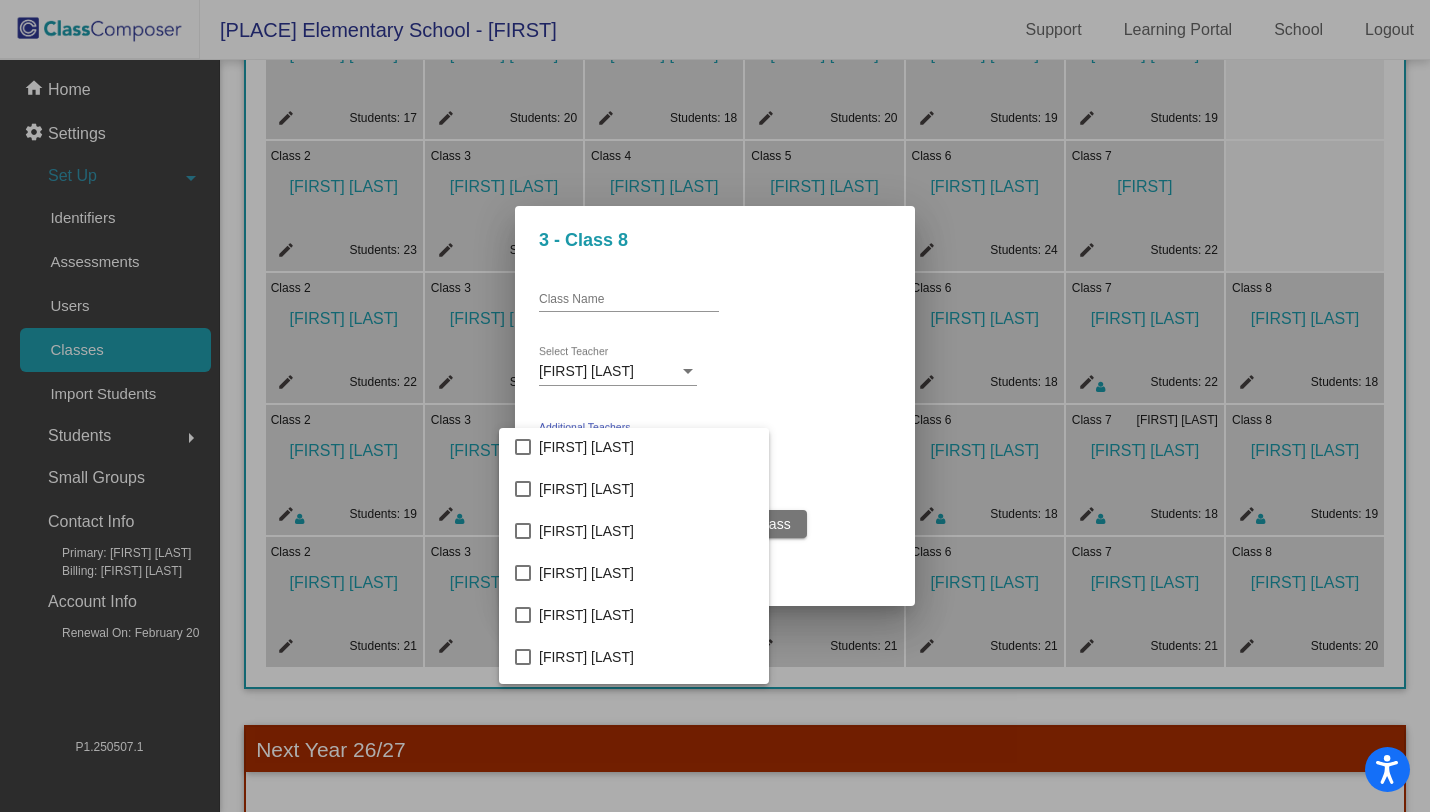scroll, scrollTop: 1189, scrollLeft: 0, axis: vertical 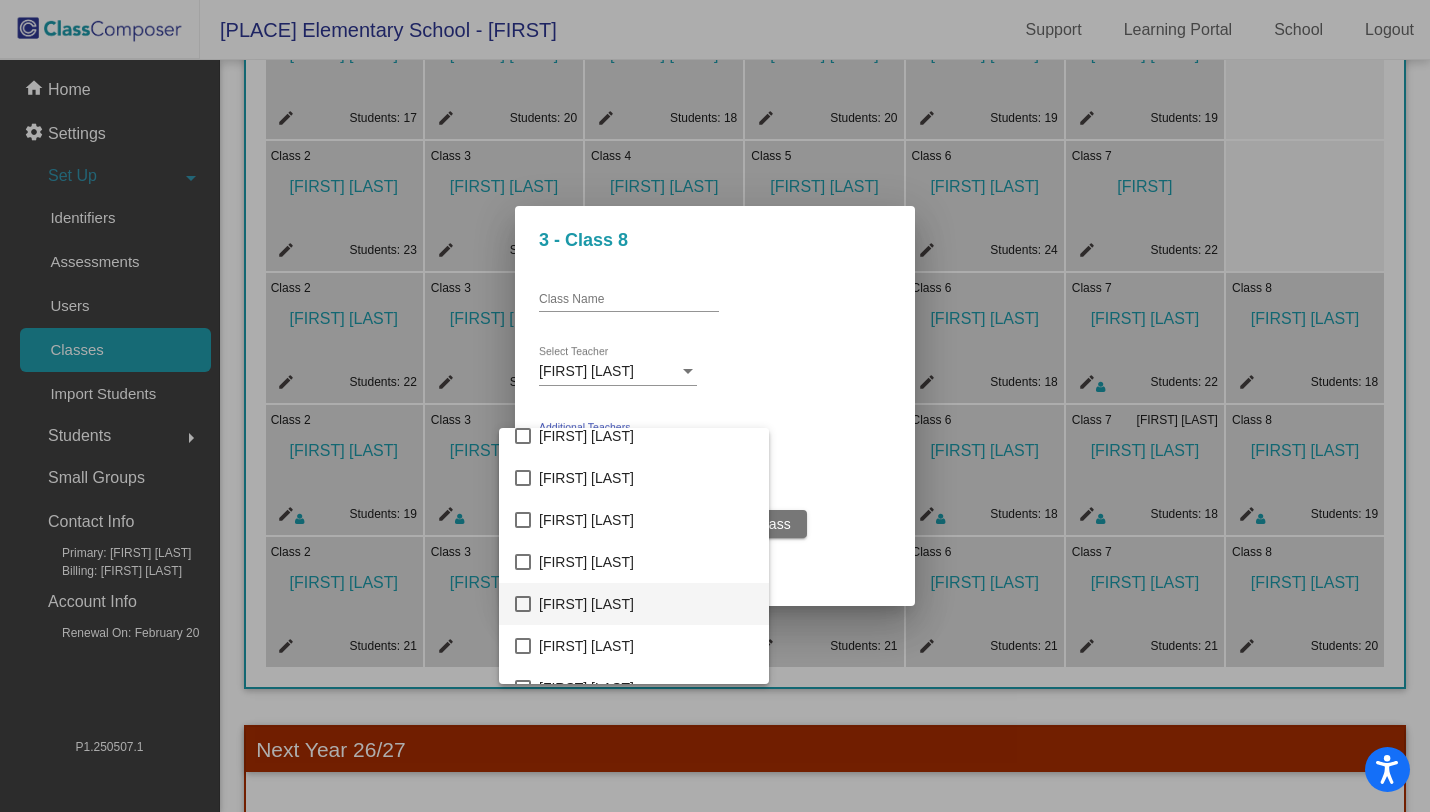 click at bounding box center (523, 604) 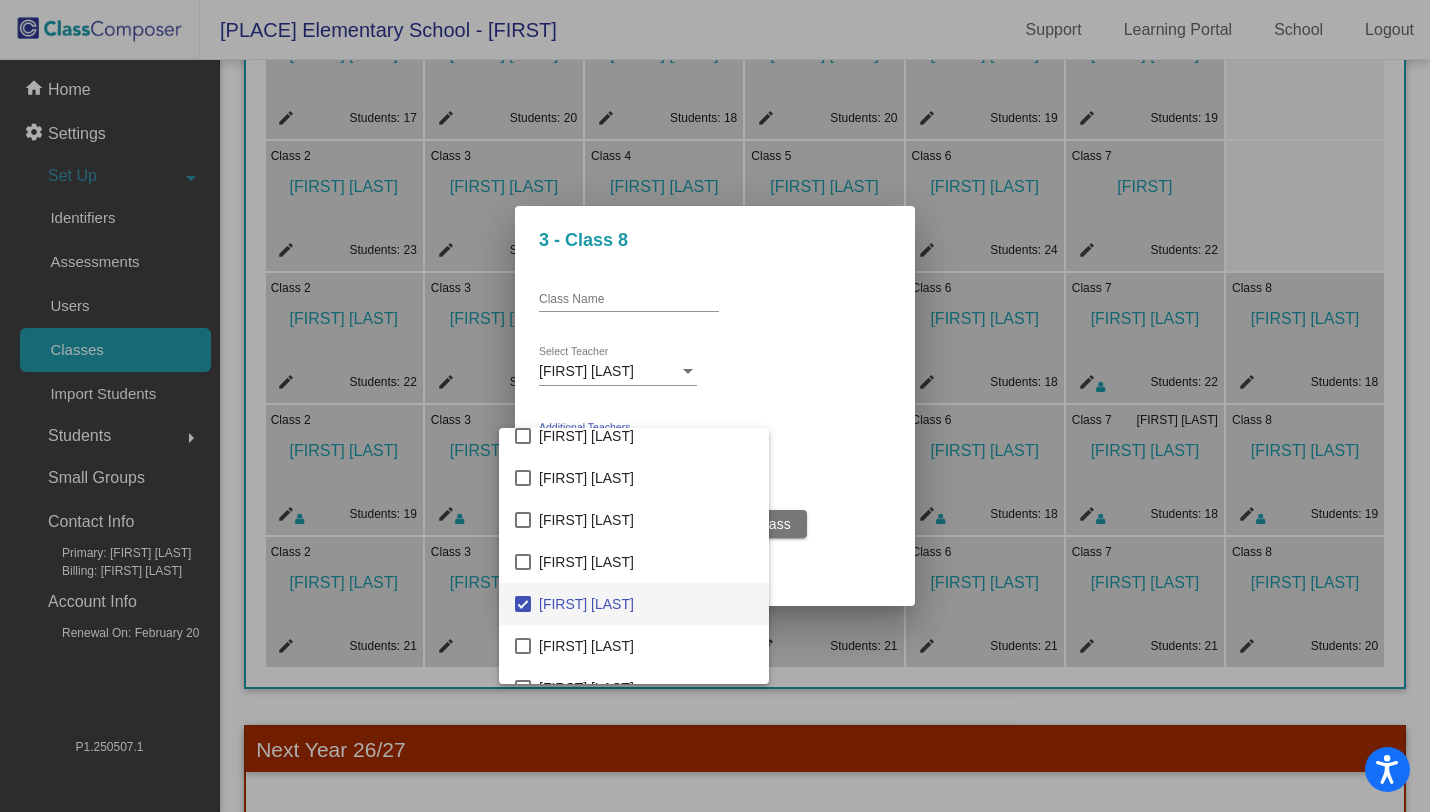 click at bounding box center [715, 406] 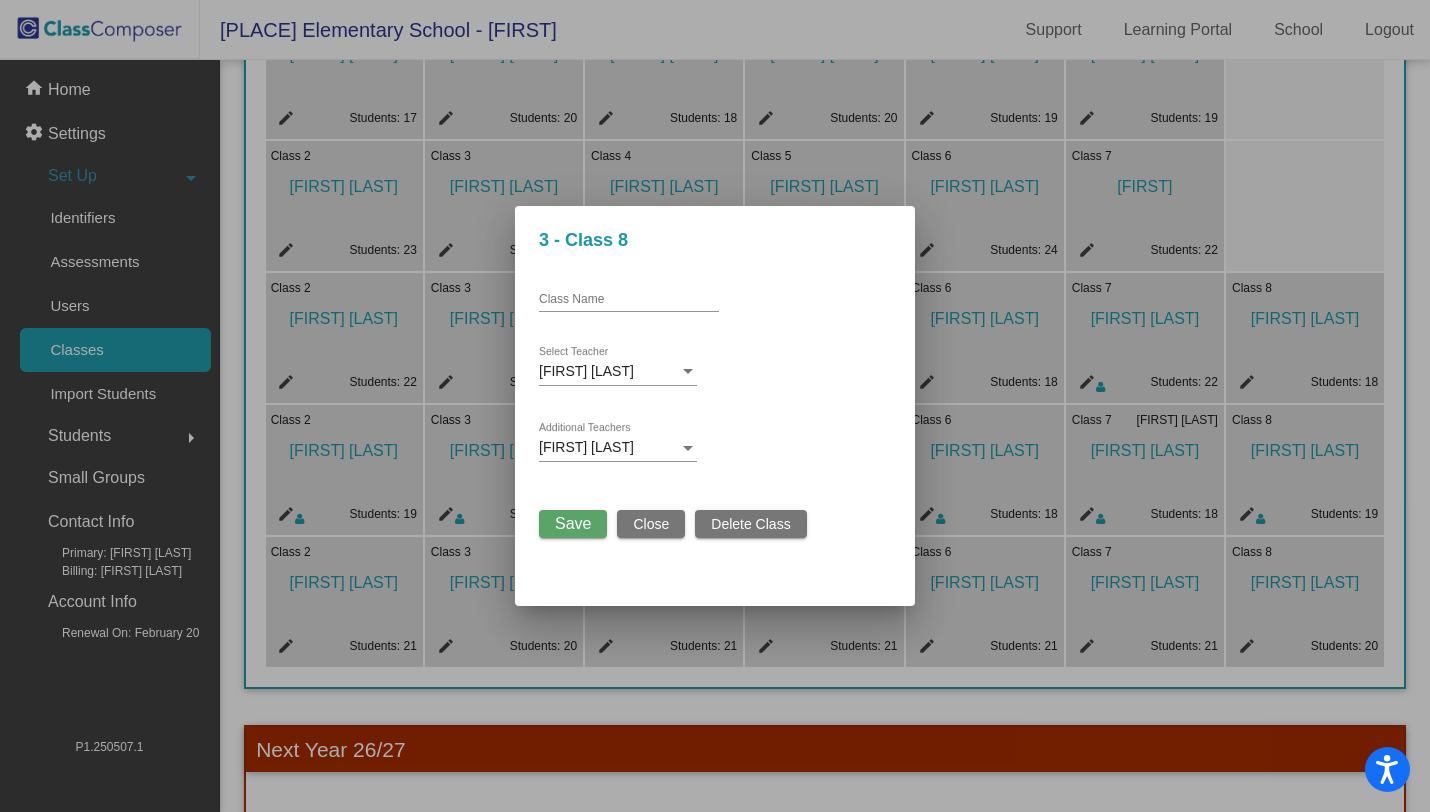 click on "Save" at bounding box center (573, 523) 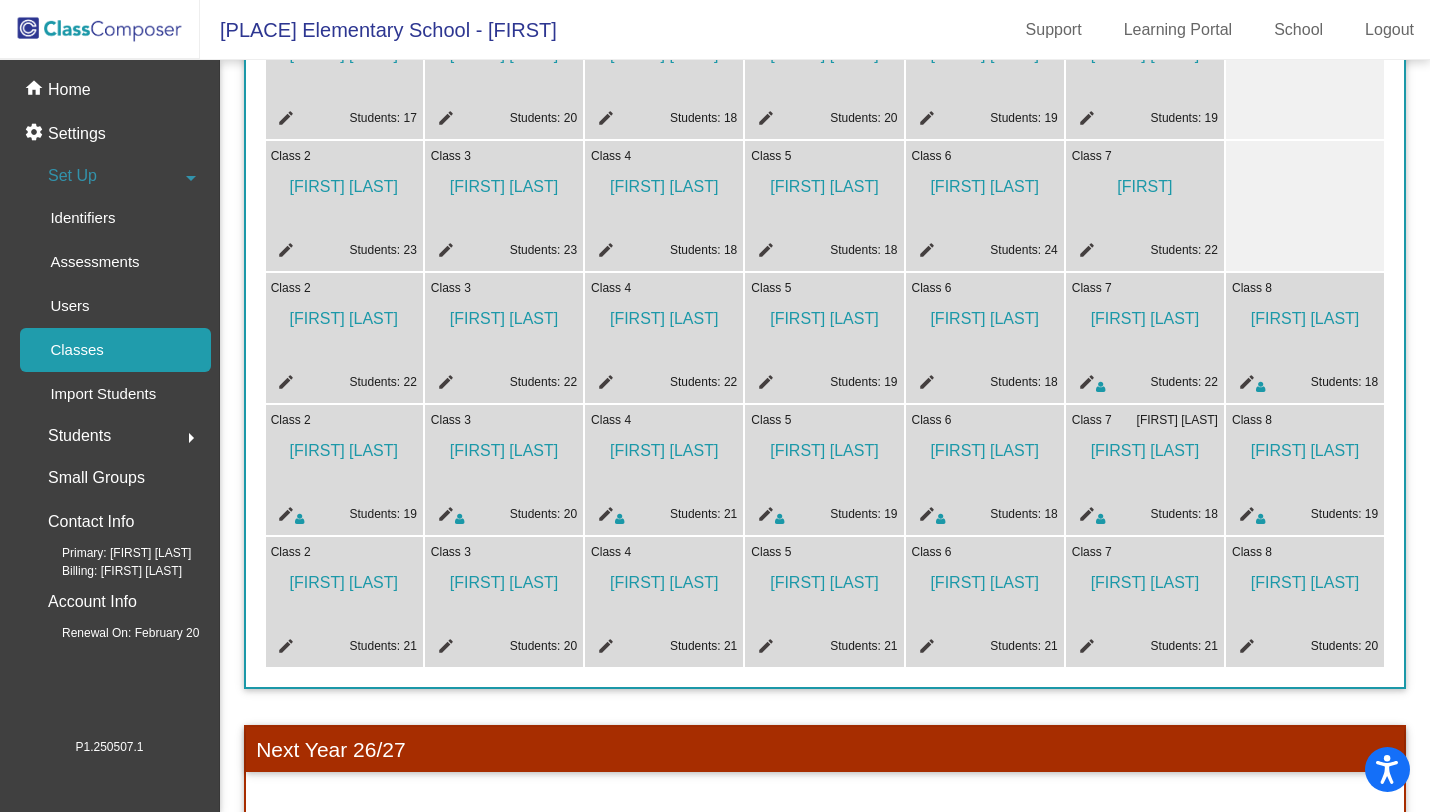 click on "edit" 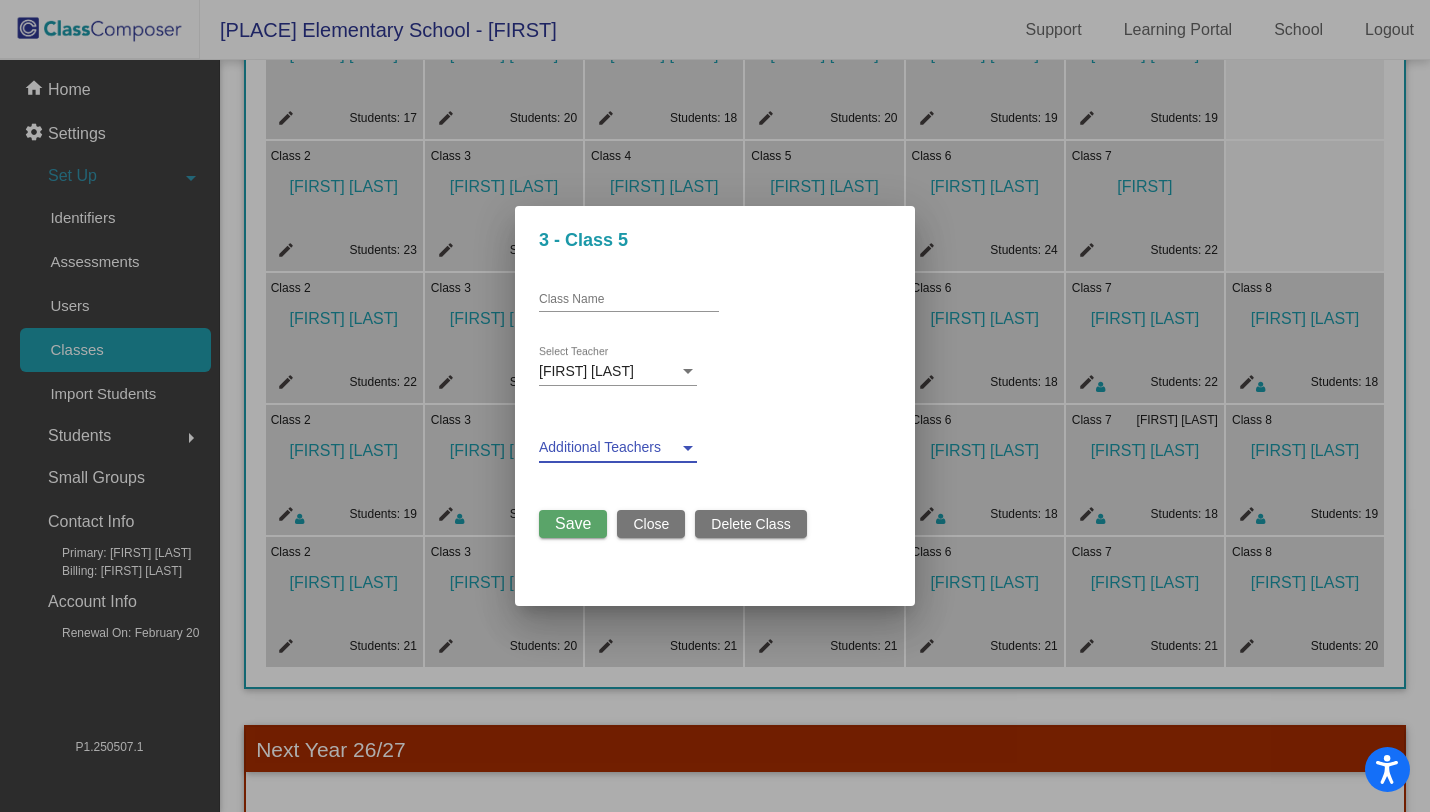 click at bounding box center (609, 448) 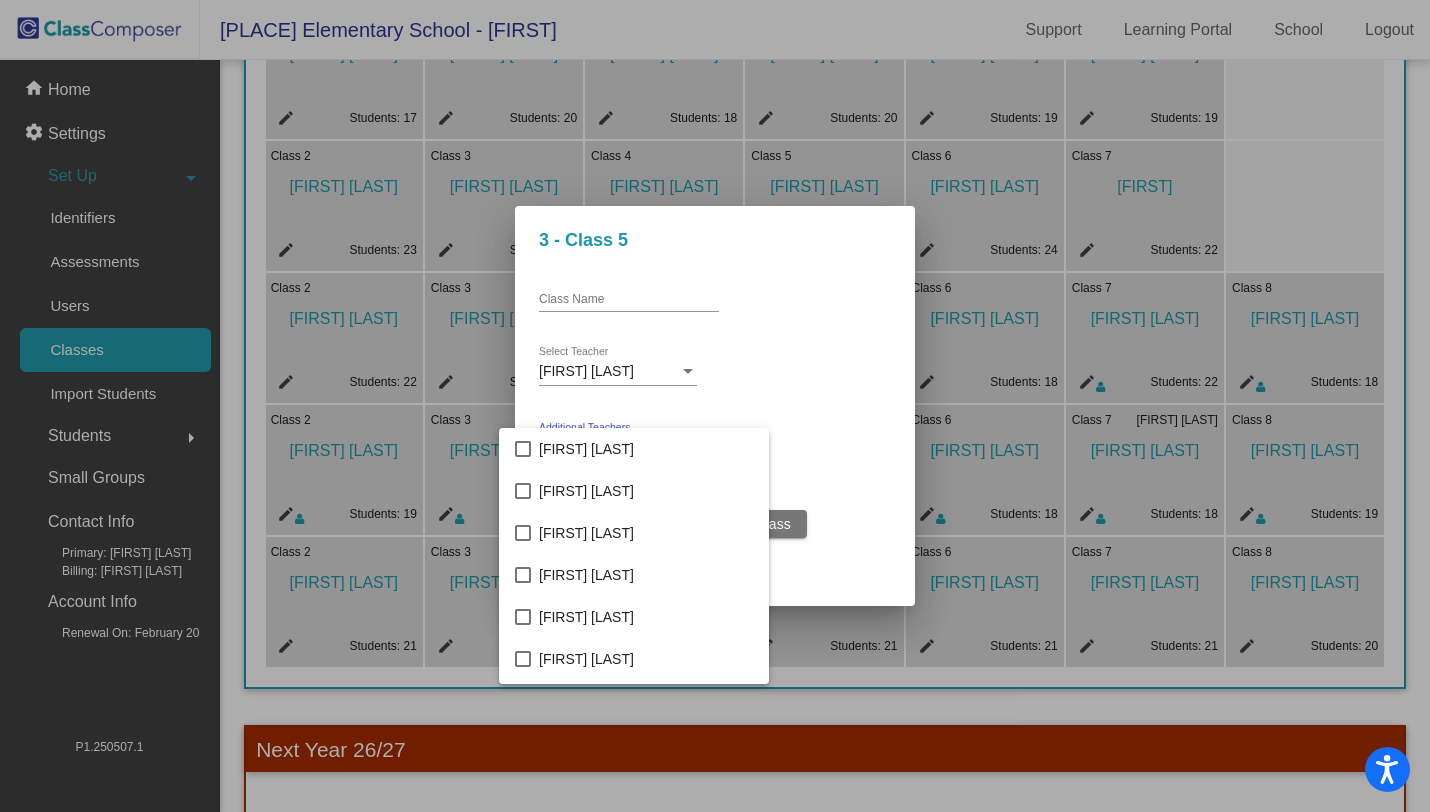 scroll, scrollTop: 248, scrollLeft: 0, axis: vertical 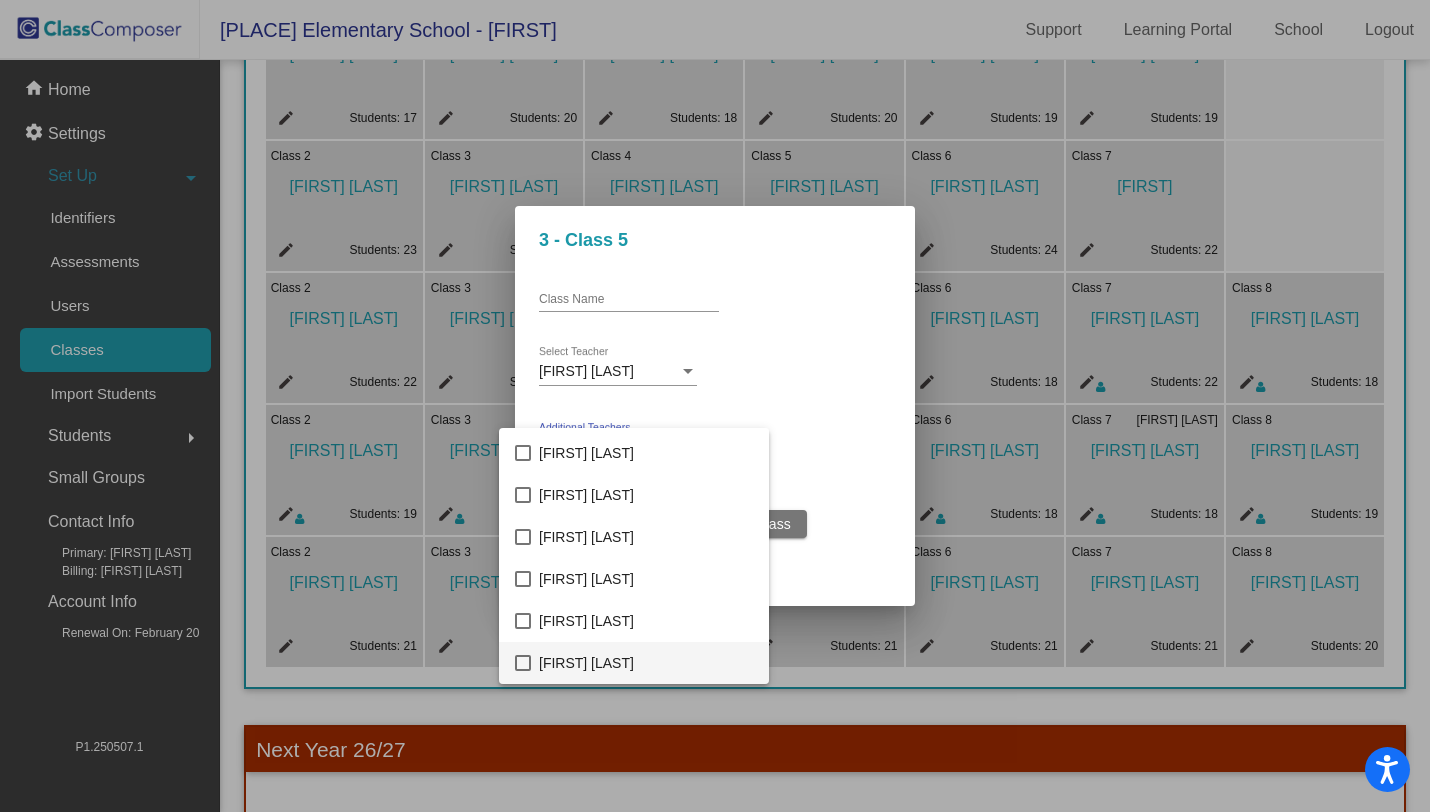 click on "[FIRST] [LAST]" at bounding box center (646, 663) 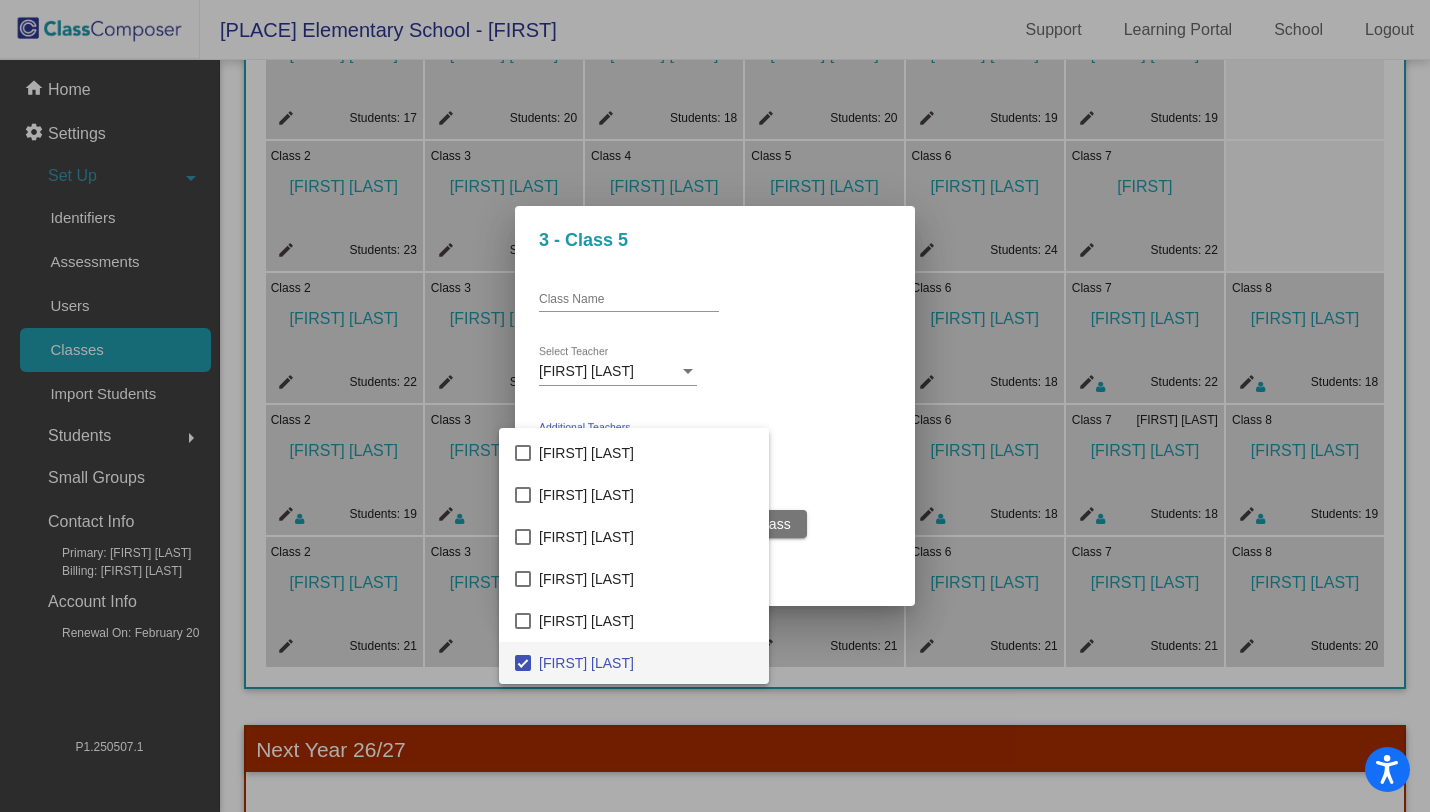 click at bounding box center [715, 406] 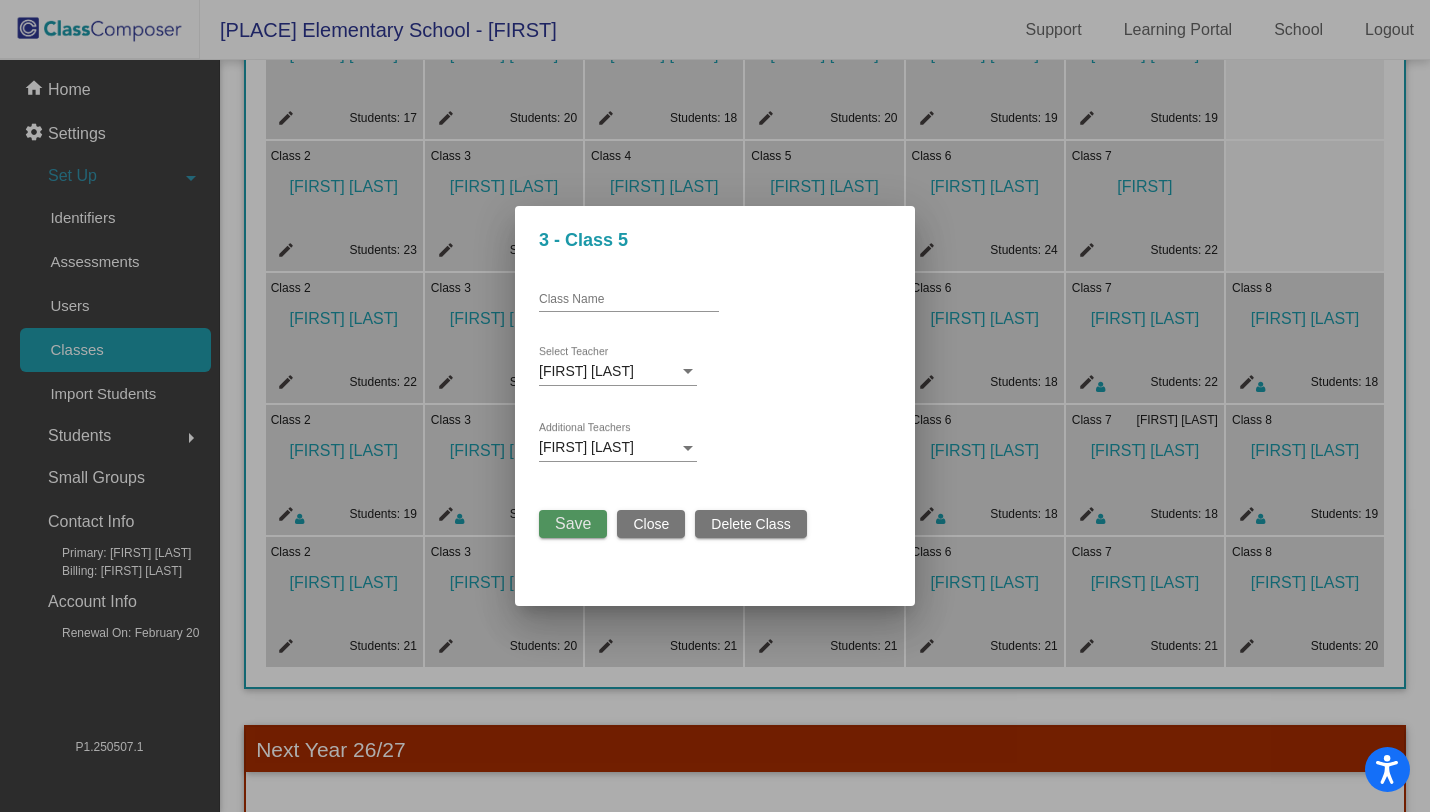 click on "Save" at bounding box center (573, 523) 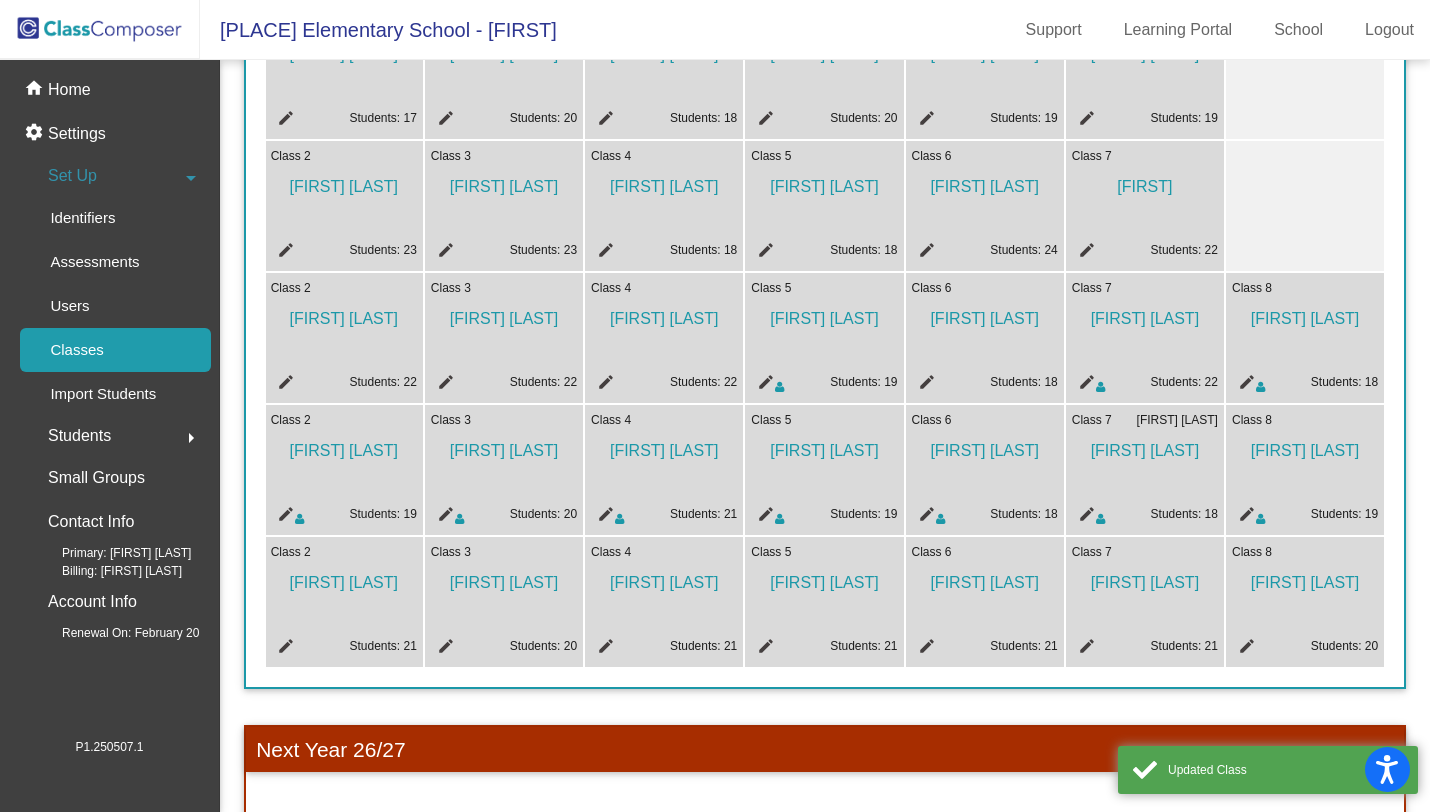 click on "edit" 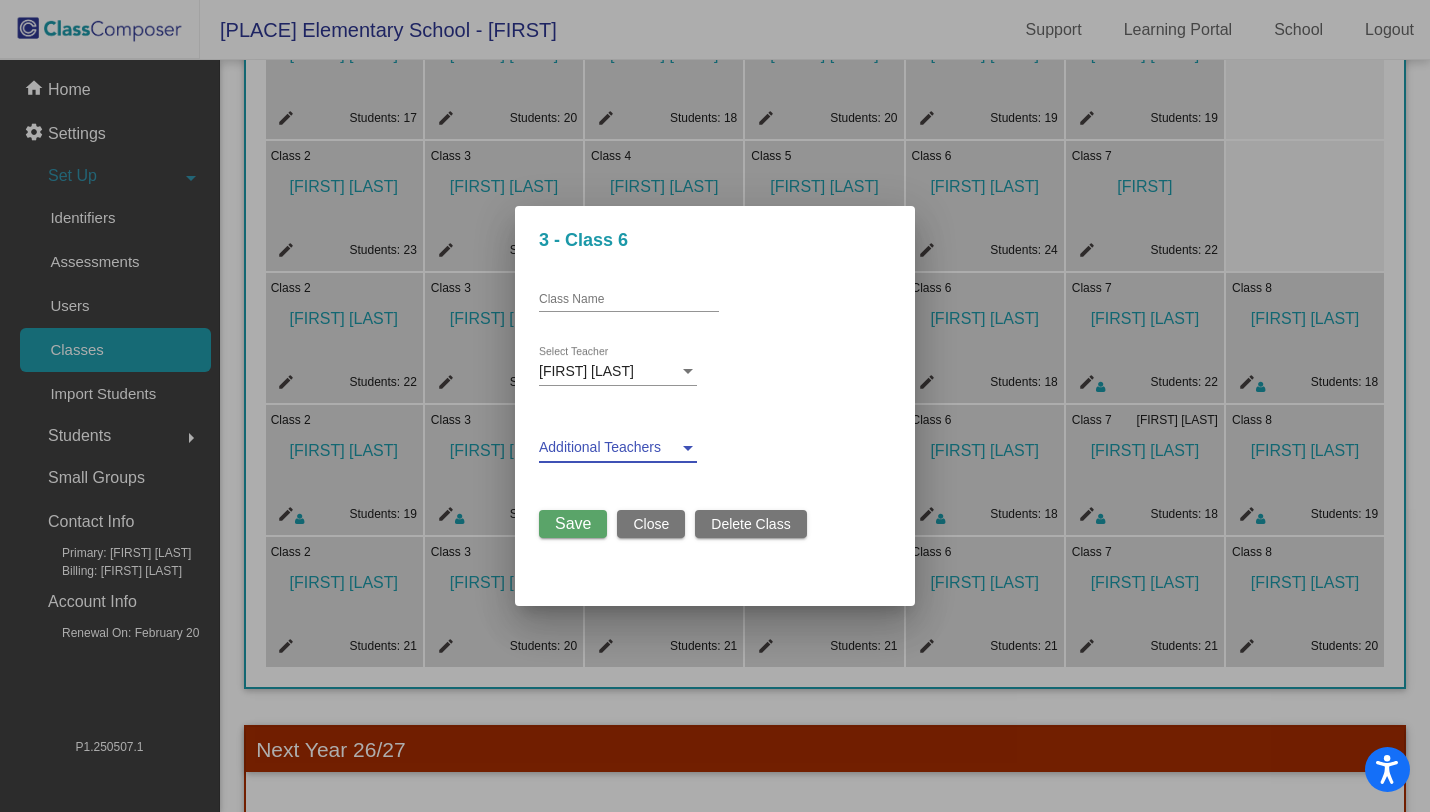 click at bounding box center [609, 448] 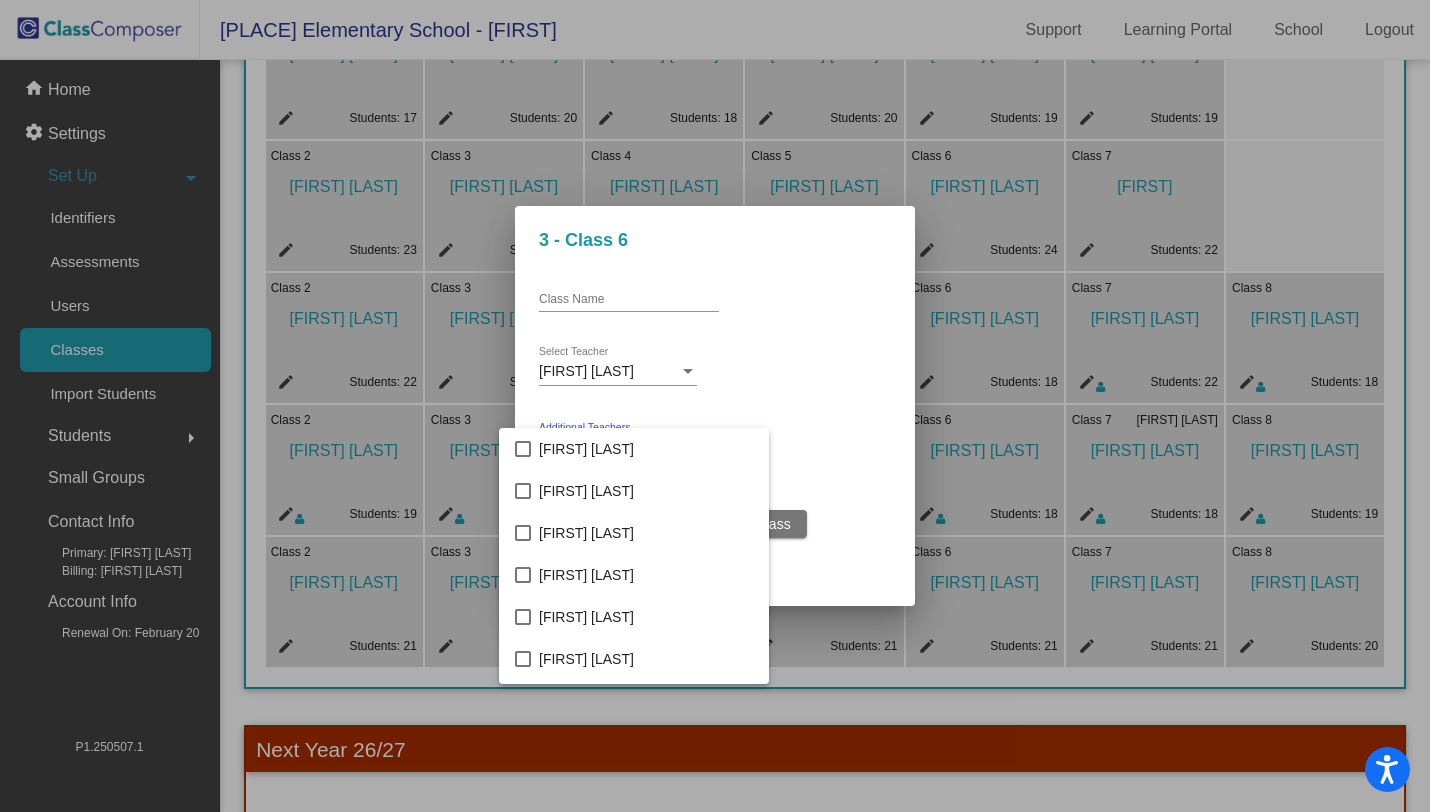 scroll, scrollTop: 1802, scrollLeft: 0, axis: vertical 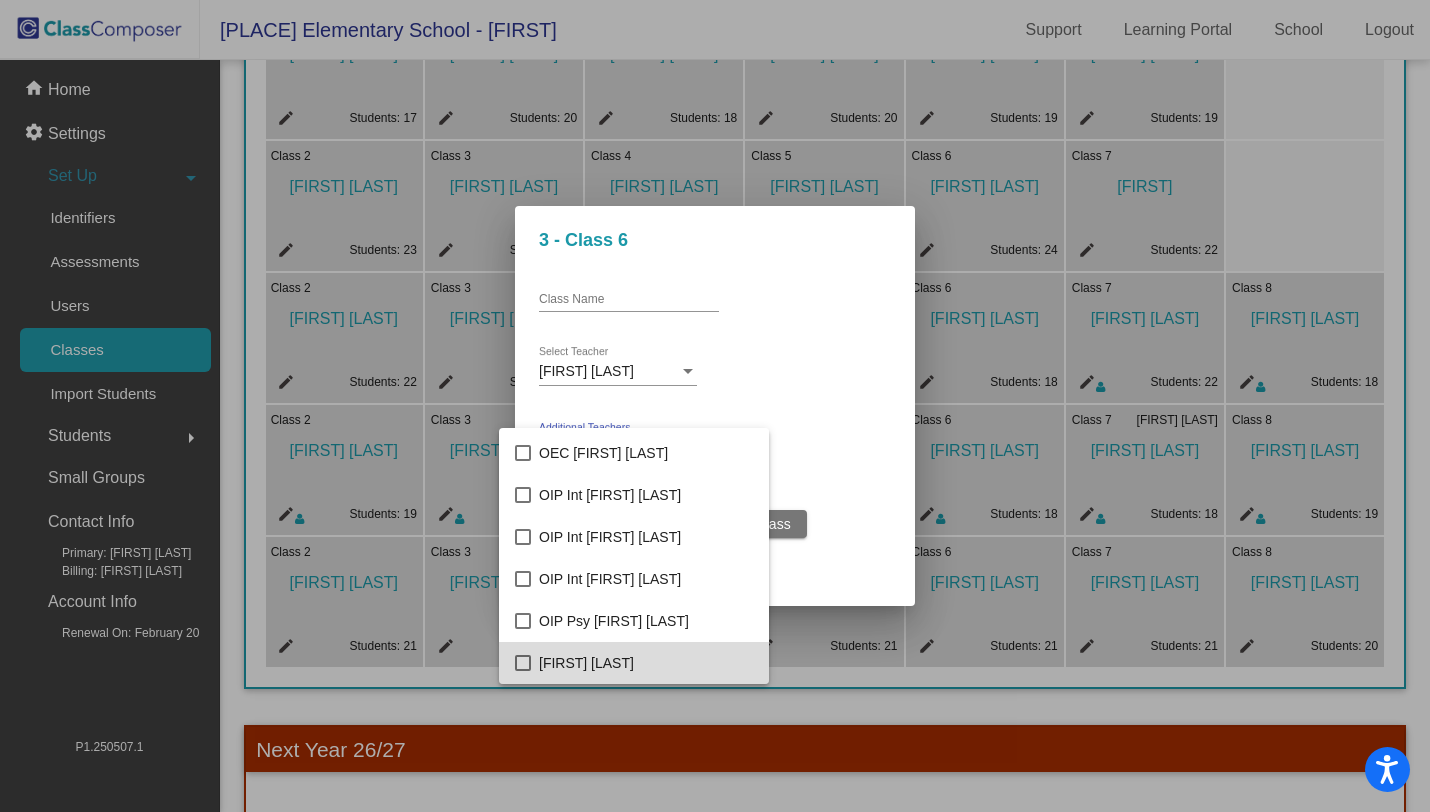 click on "[FIRST] [LAST]" at bounding box center [646, 663] 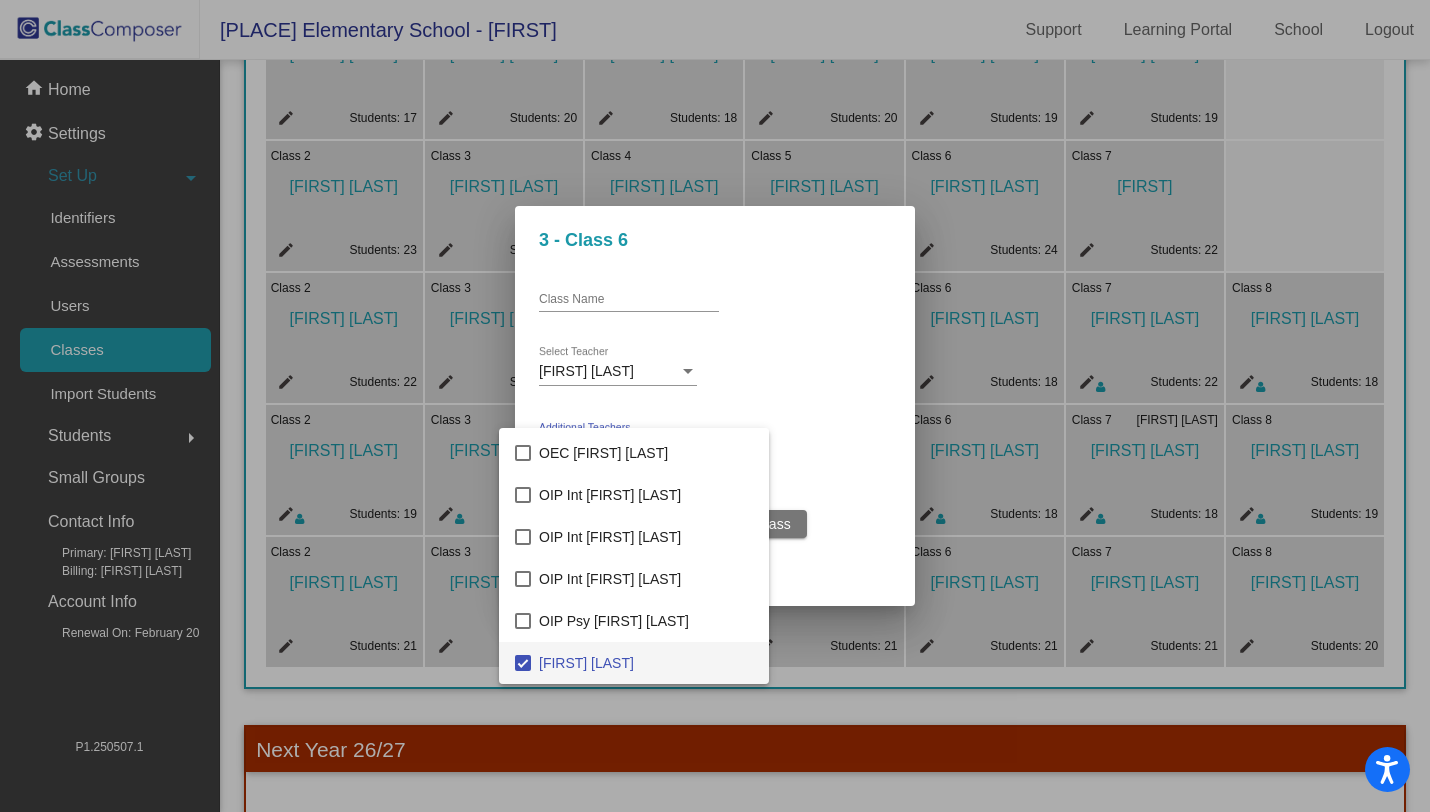 click at bounding box center [715, 406] 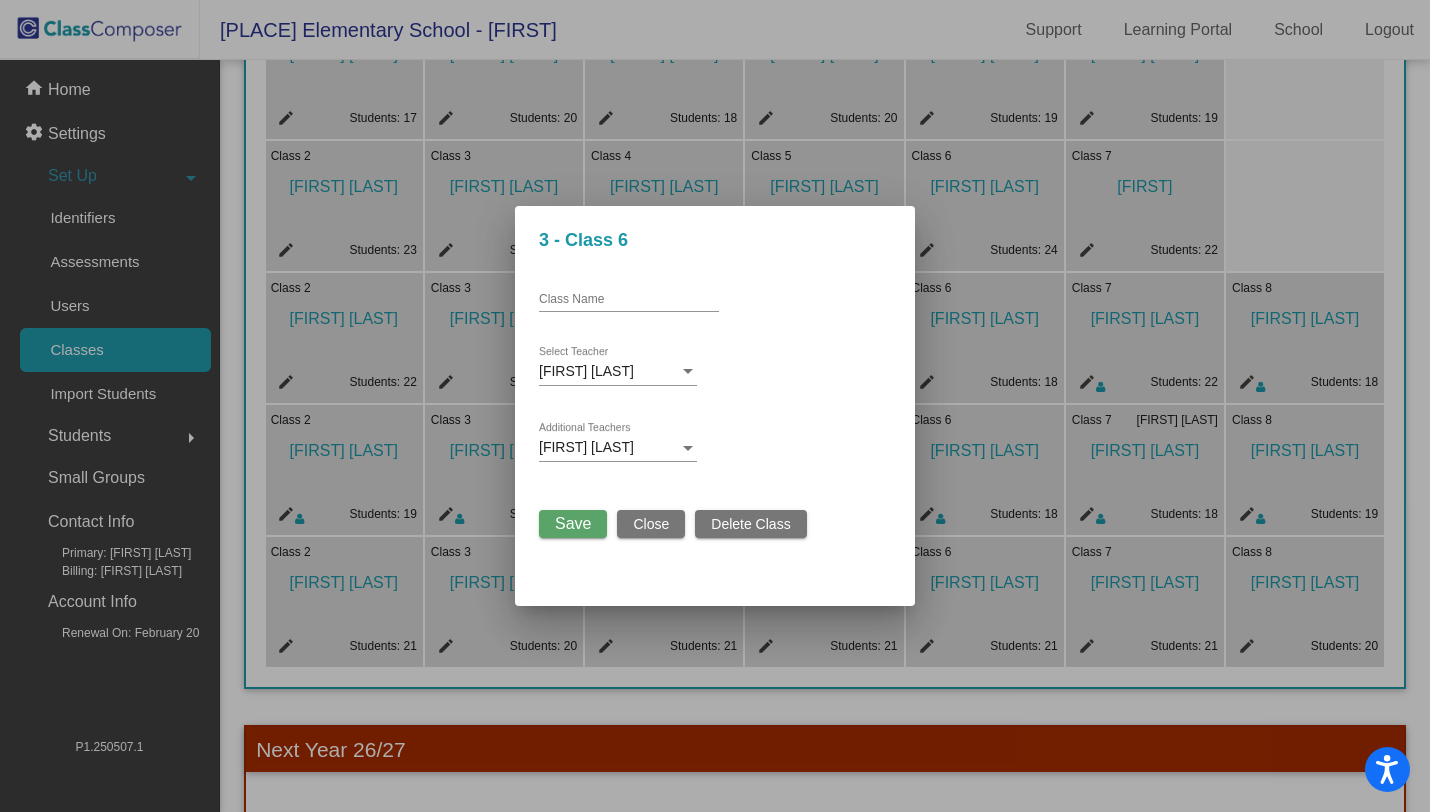 click on "Save" at bounding box center [573, 523] 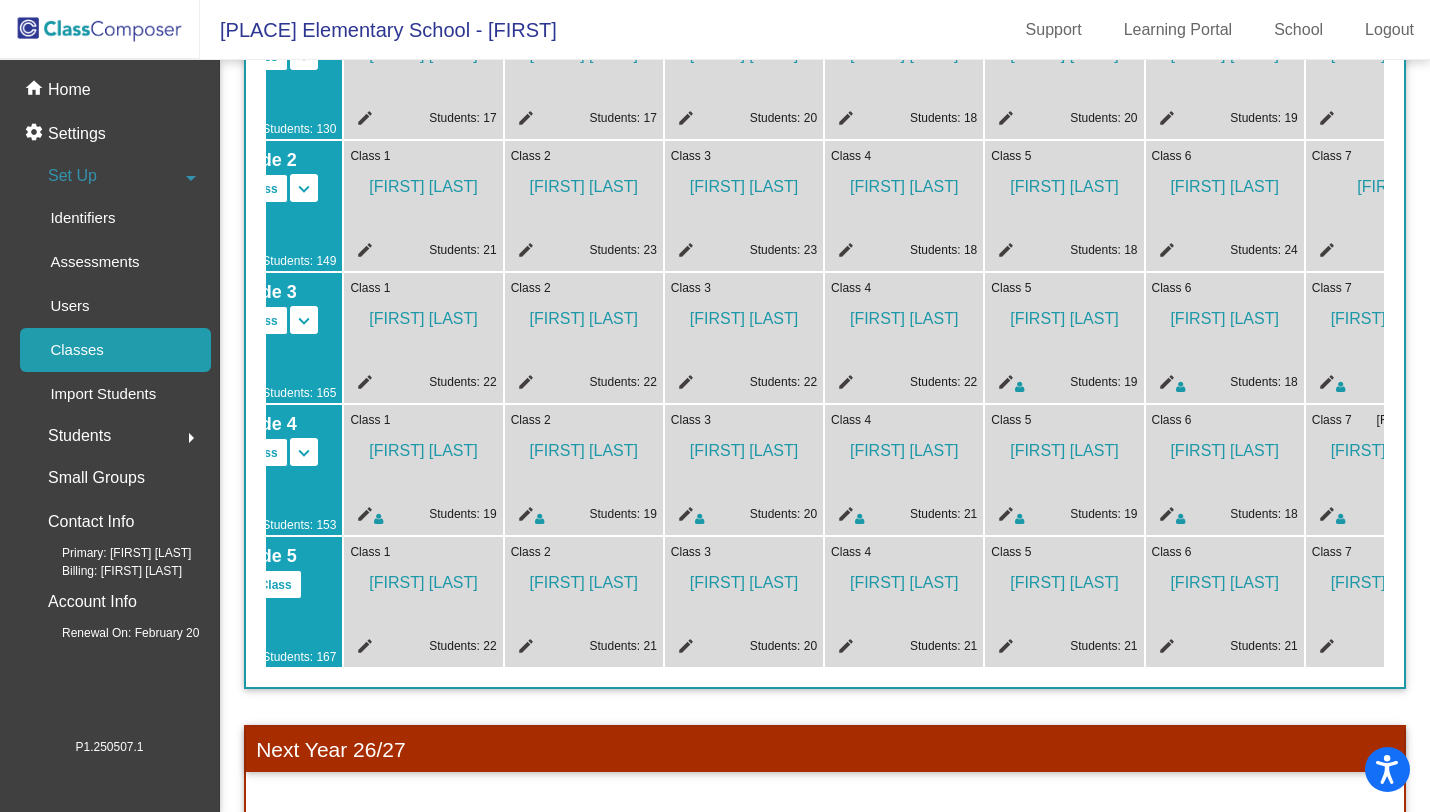 scroll, scrollTop: 0, scrollLeft: 77, axis: horizontal 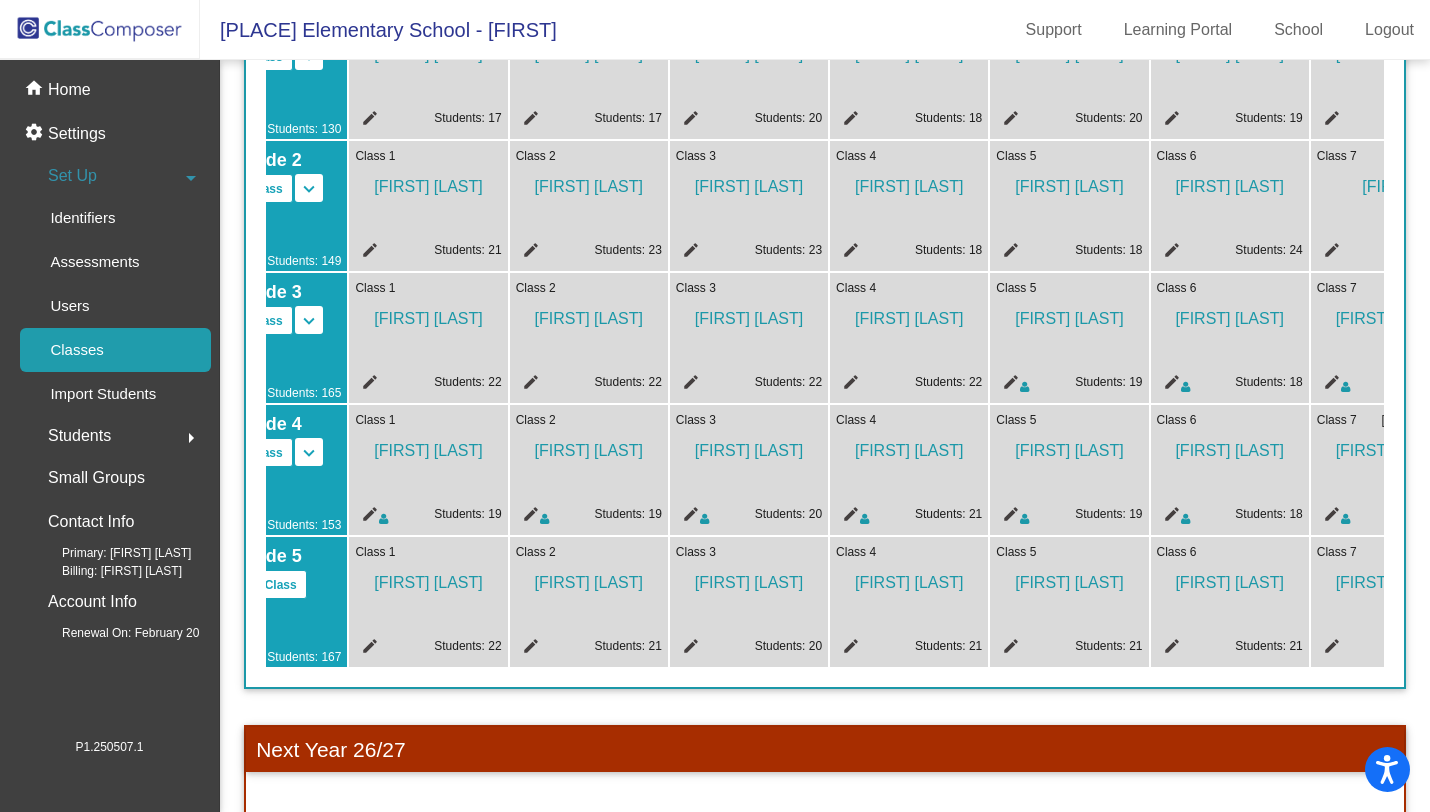 click on "edit" 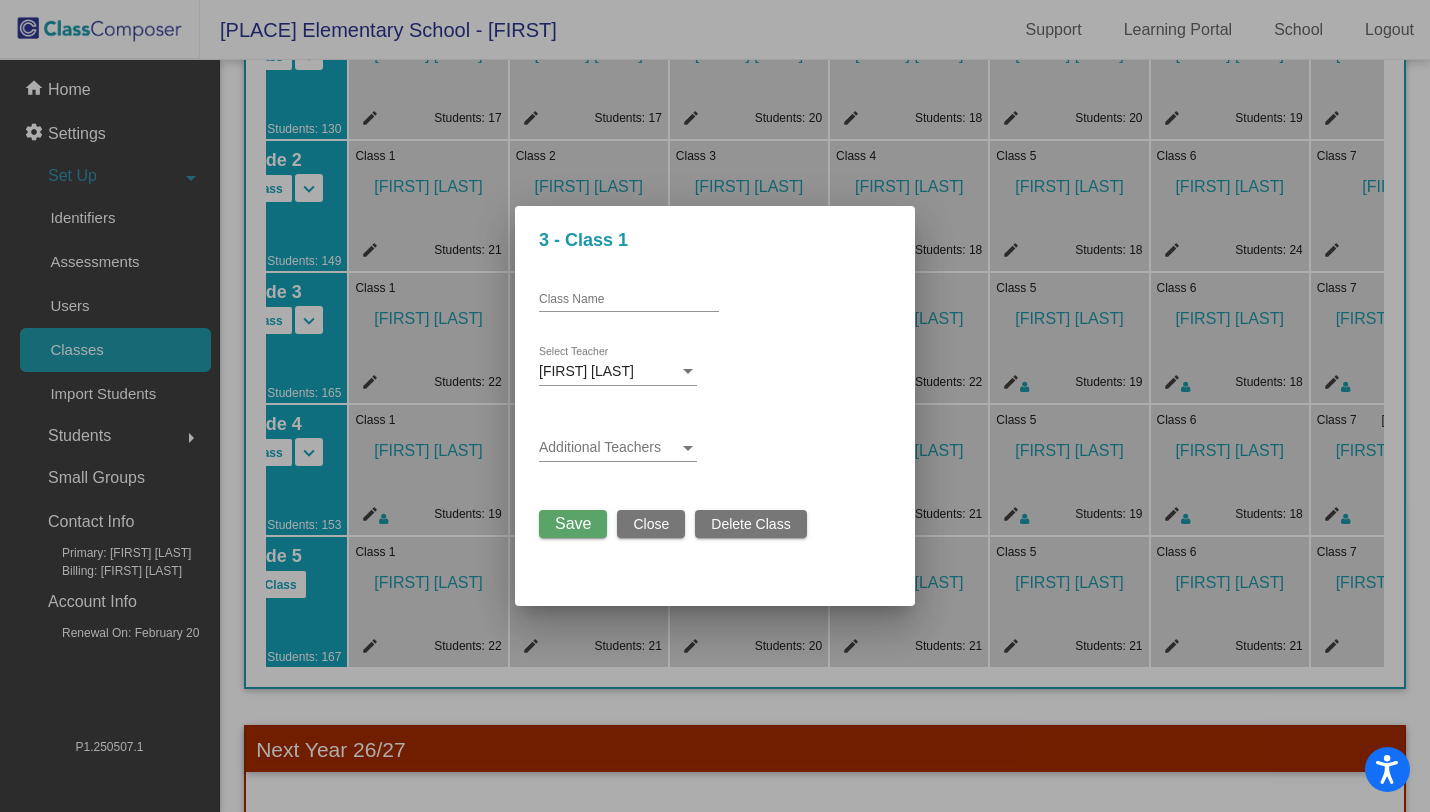 click on "Additional Teachers" at bounding box center (618, 442) 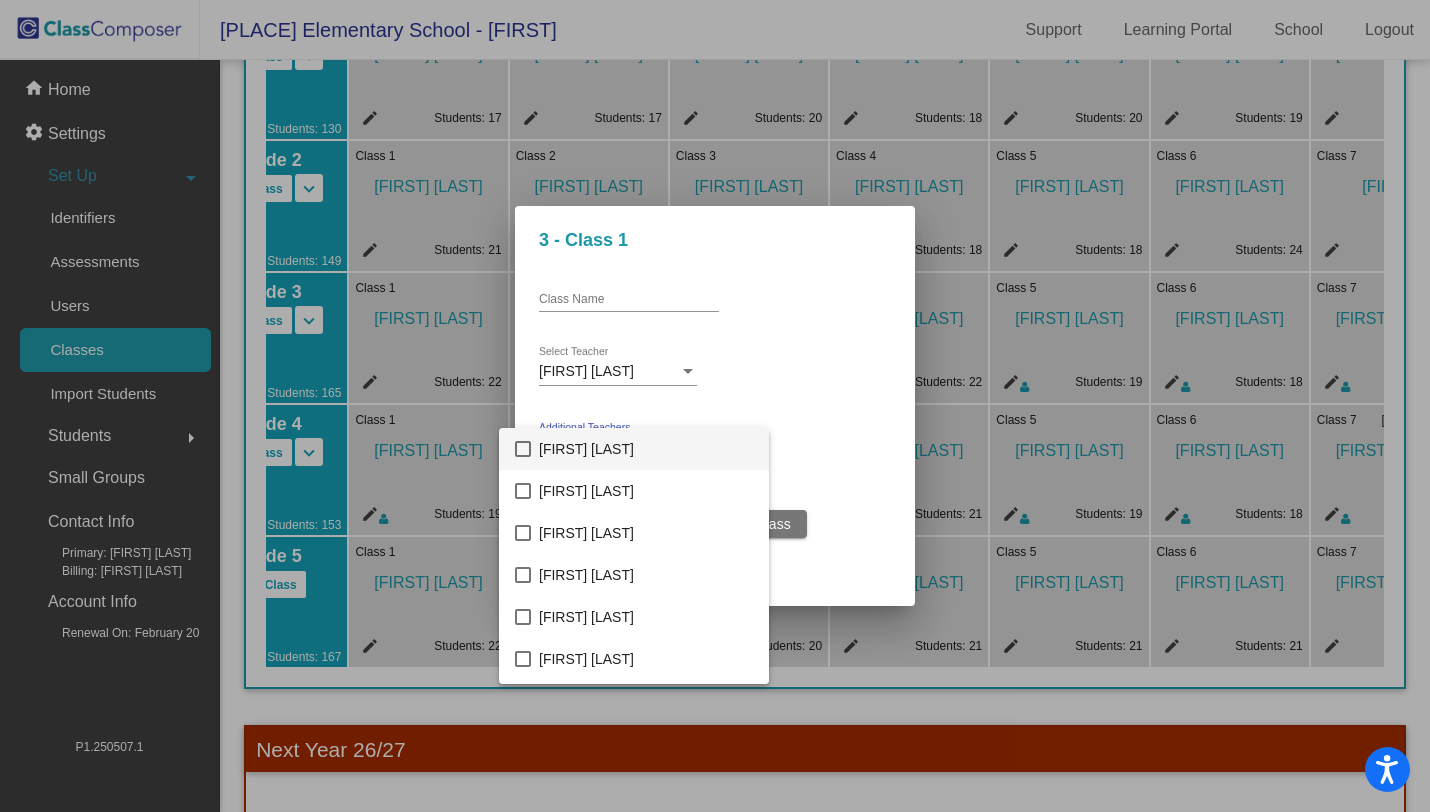 scroll, scrollTop: 2138, scrollLeft: 0, axis: vertical 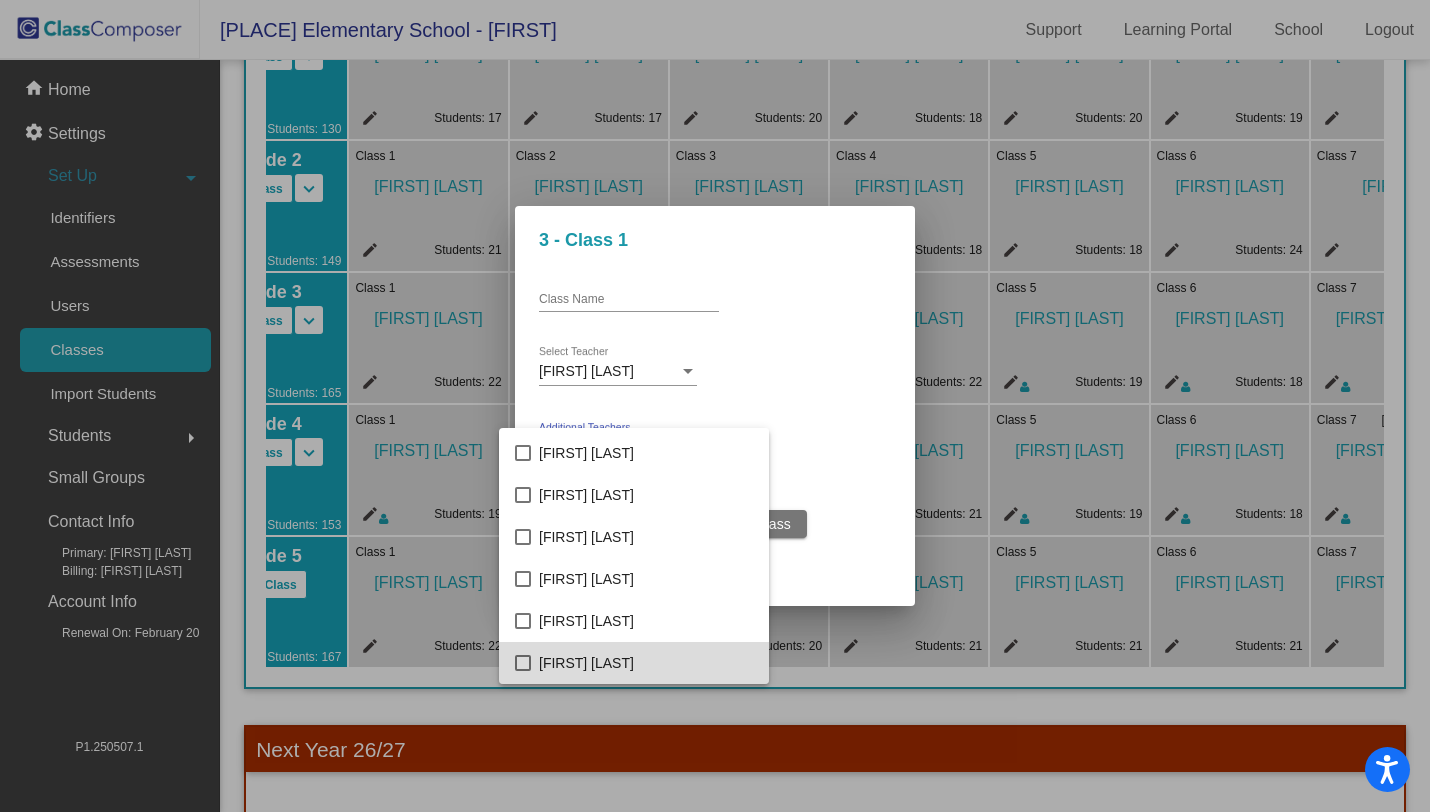 click on "[FIRST] [LAST]" at bounding box center [646, 663] 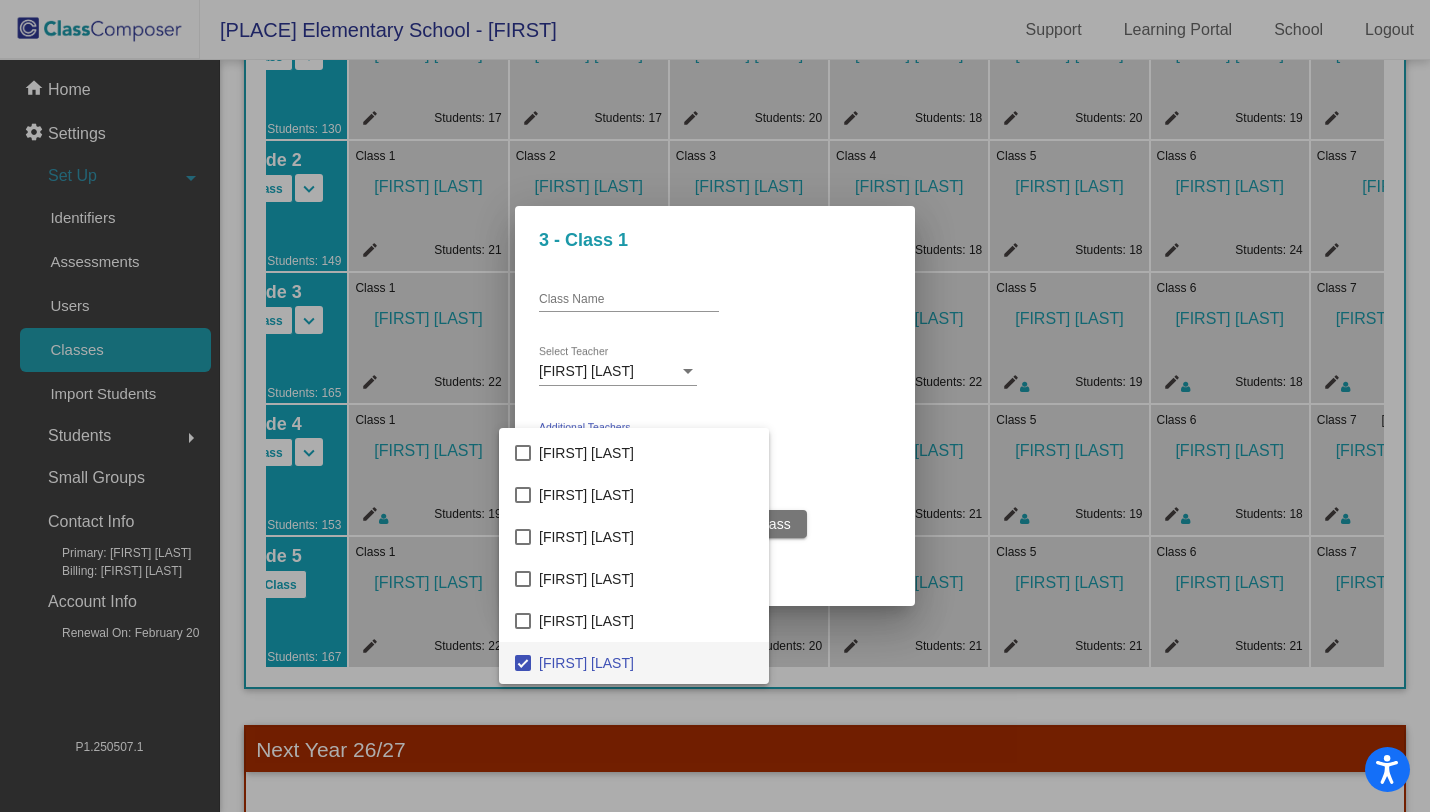 click at bounding box center (715, 406) 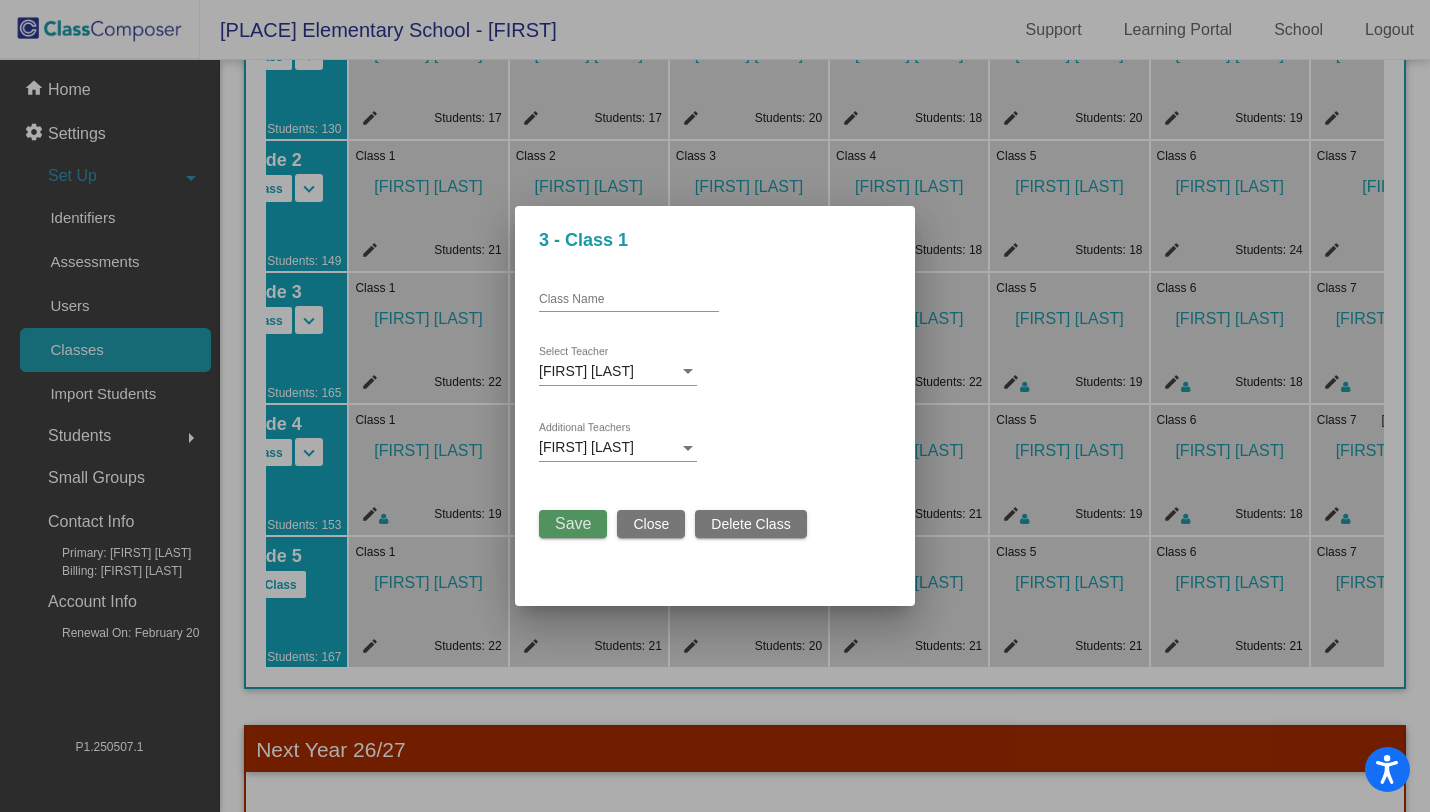 click on "Save" at bounding box center (573, 523) 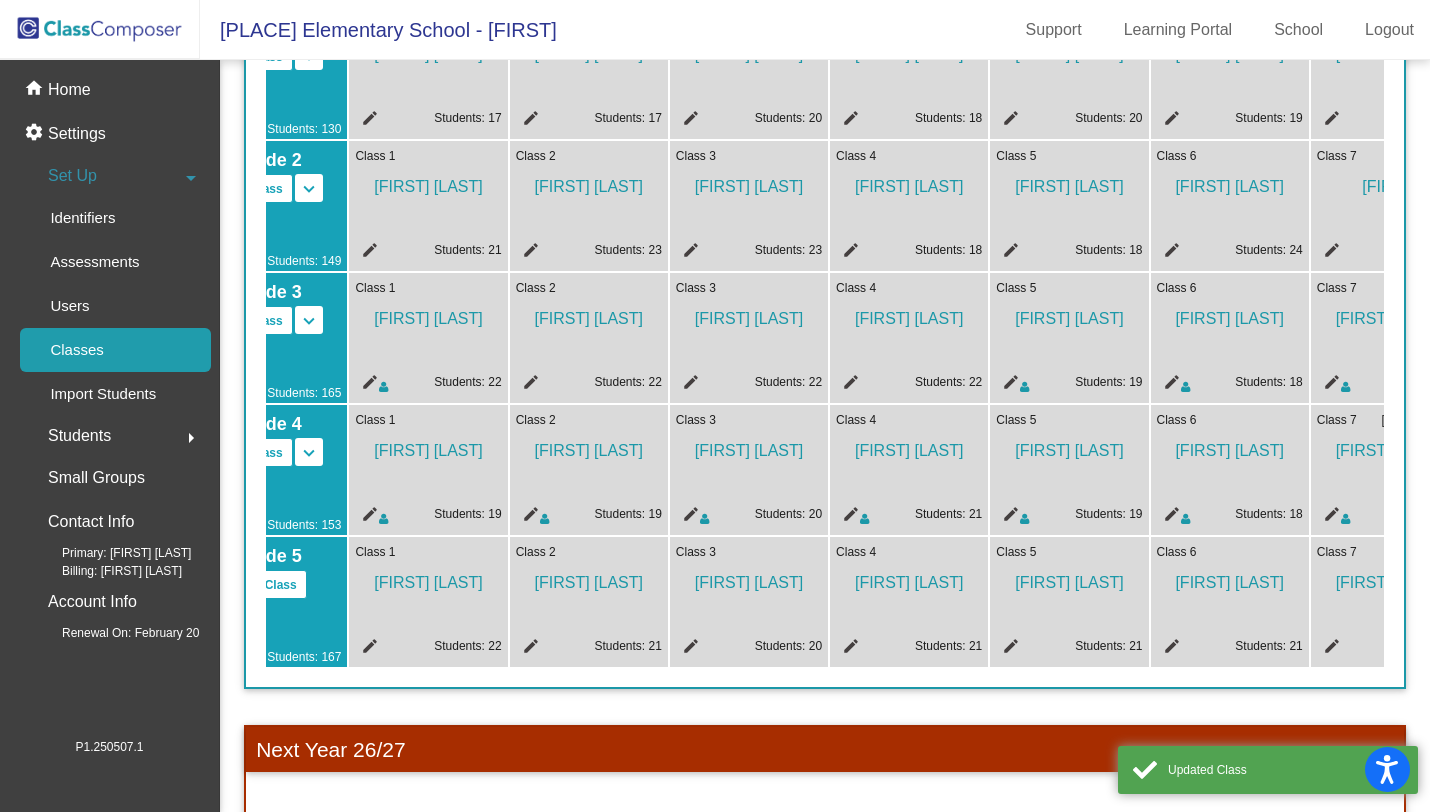 click on "edit" 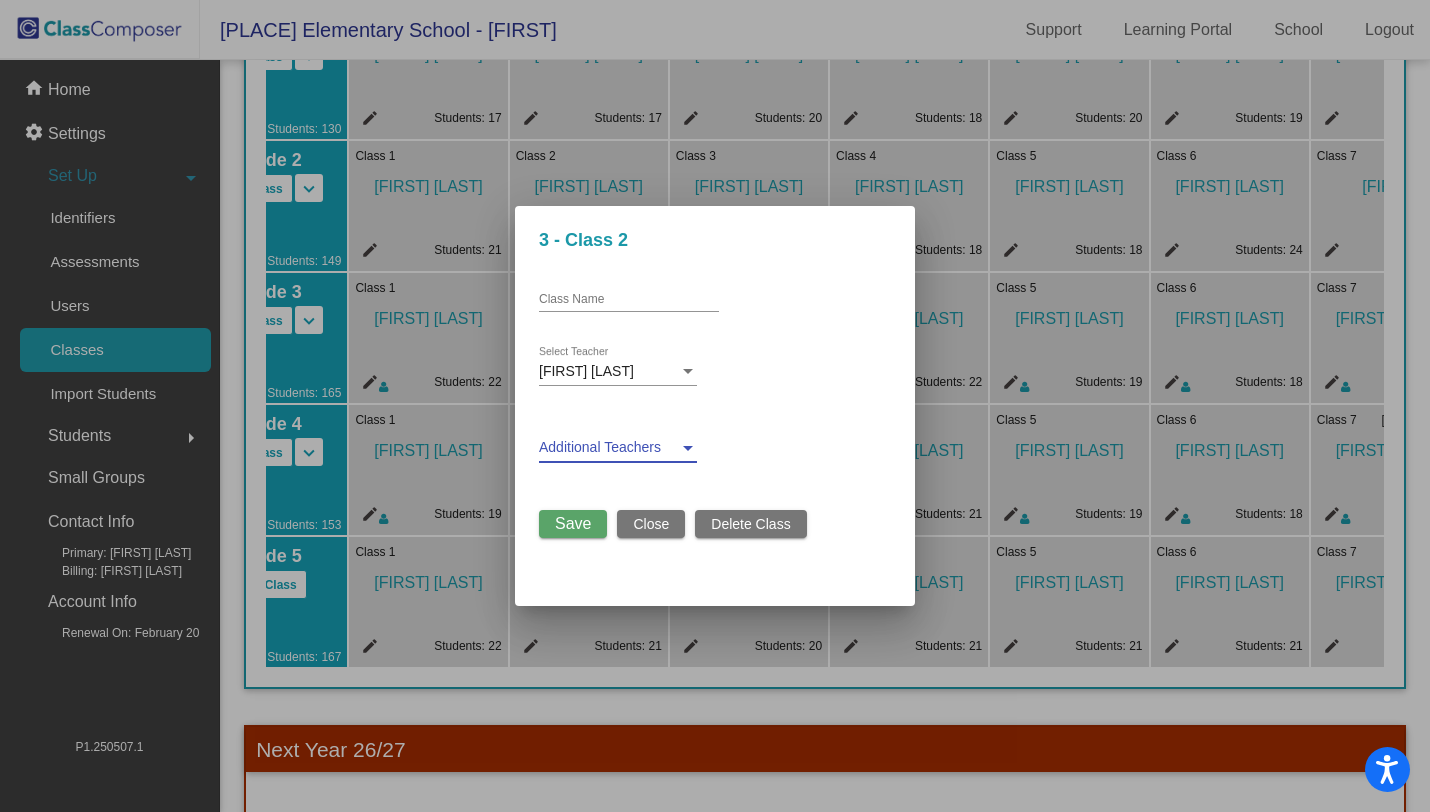 click at bounding box center [609, 448] 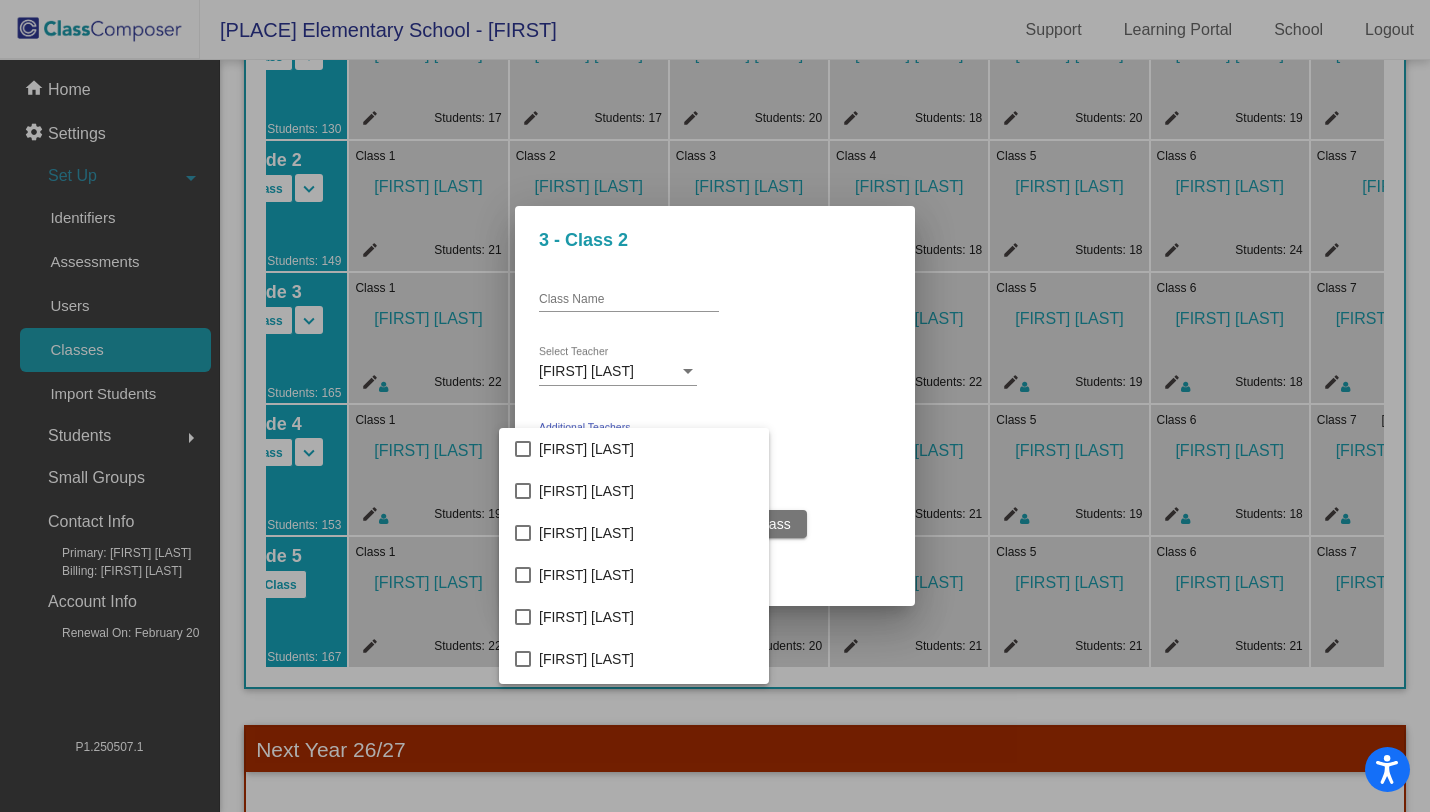 scroll, scrollTop: 1844, scrollLeft: 0, axis: vertical 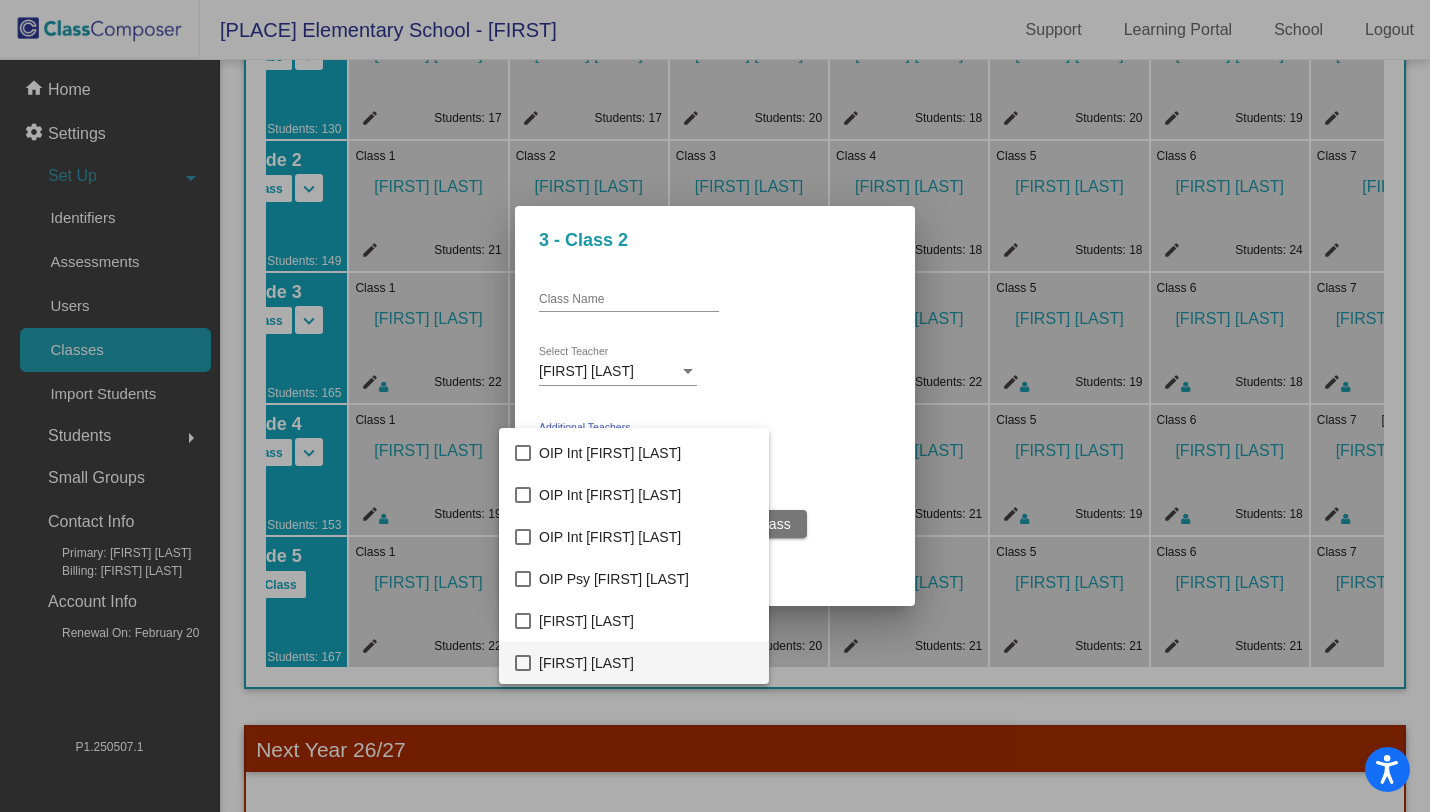 click on "[FIRST] [LAST]" at bounding box center [646, 663] 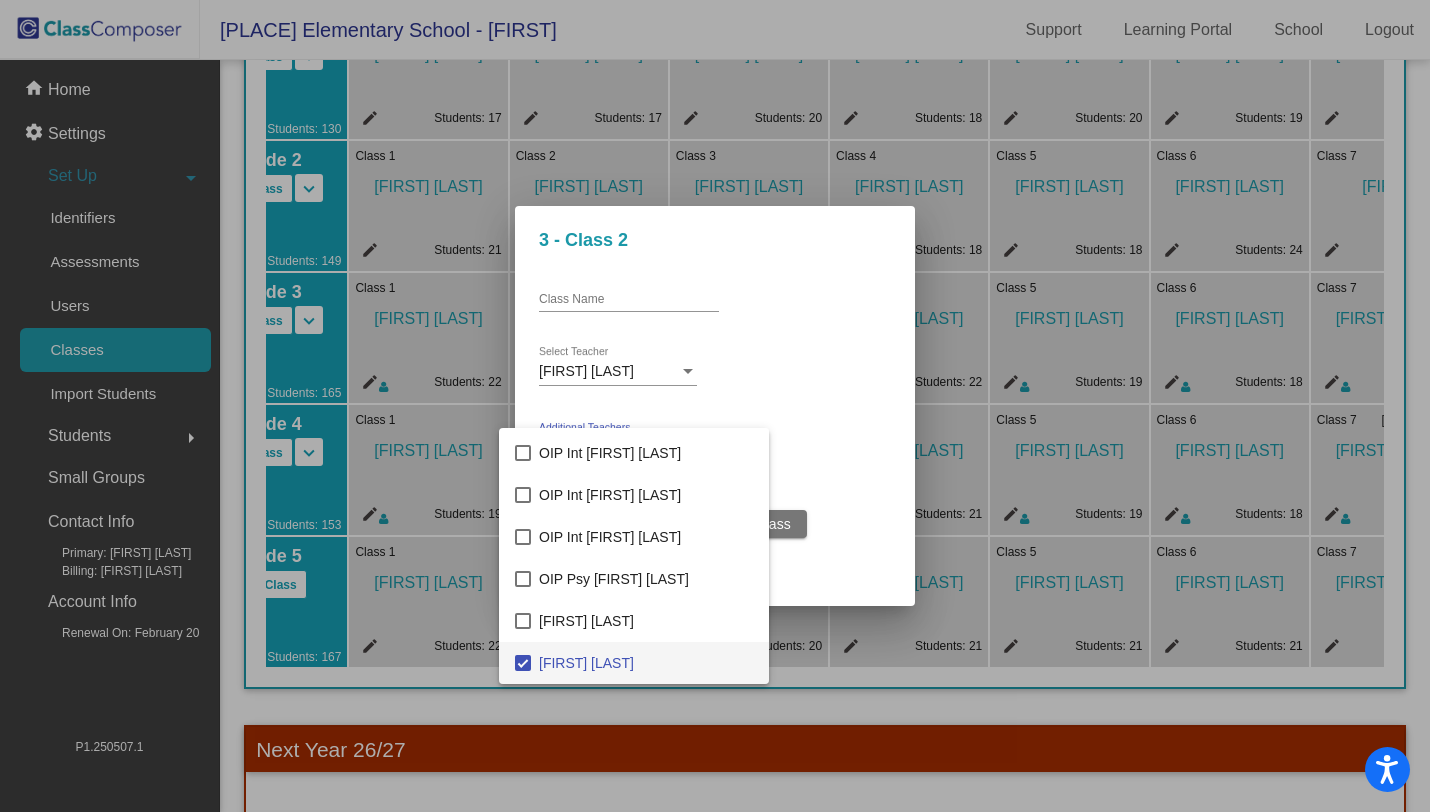 click at bounding box center [715, 406] 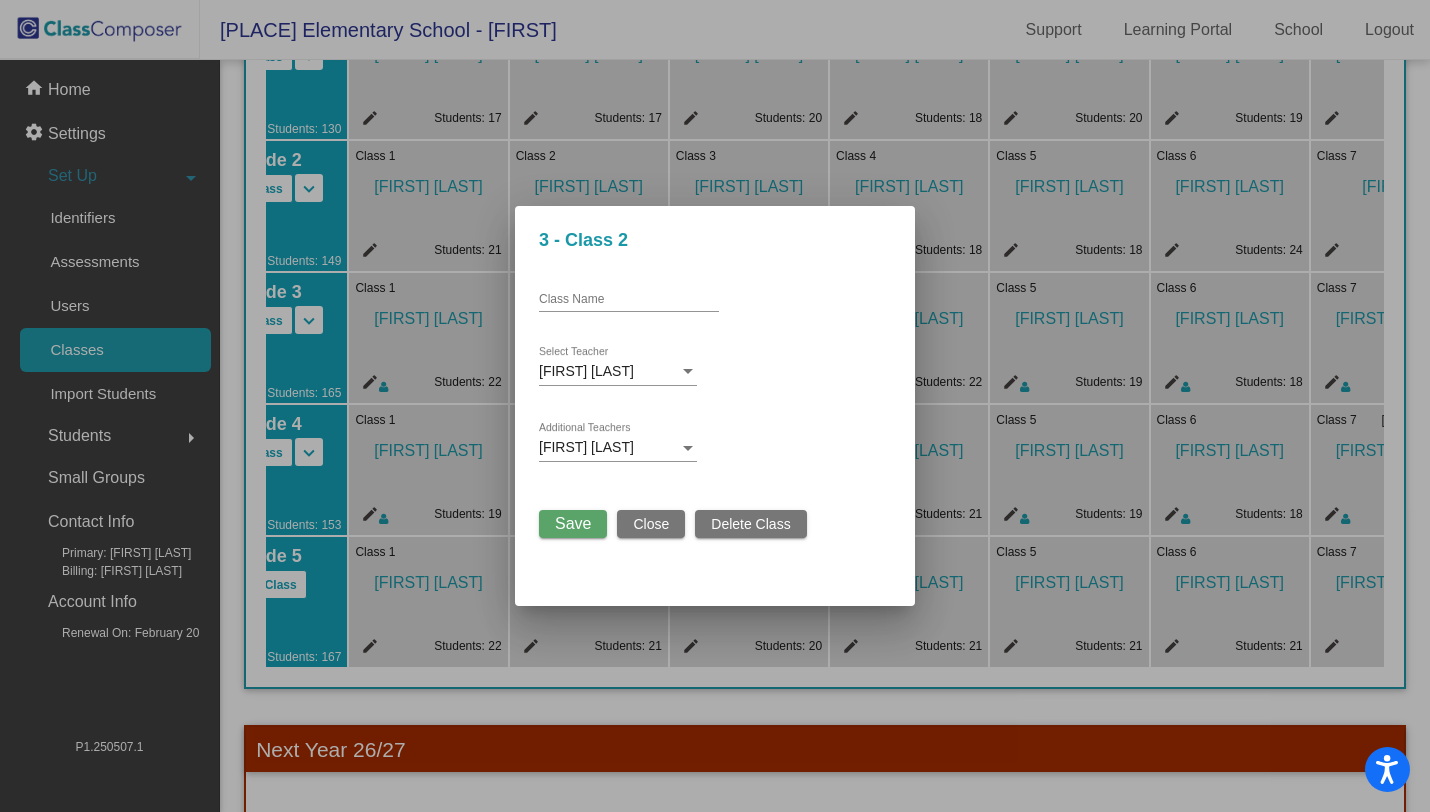 click on "Save" at bounding box center (573, 523) 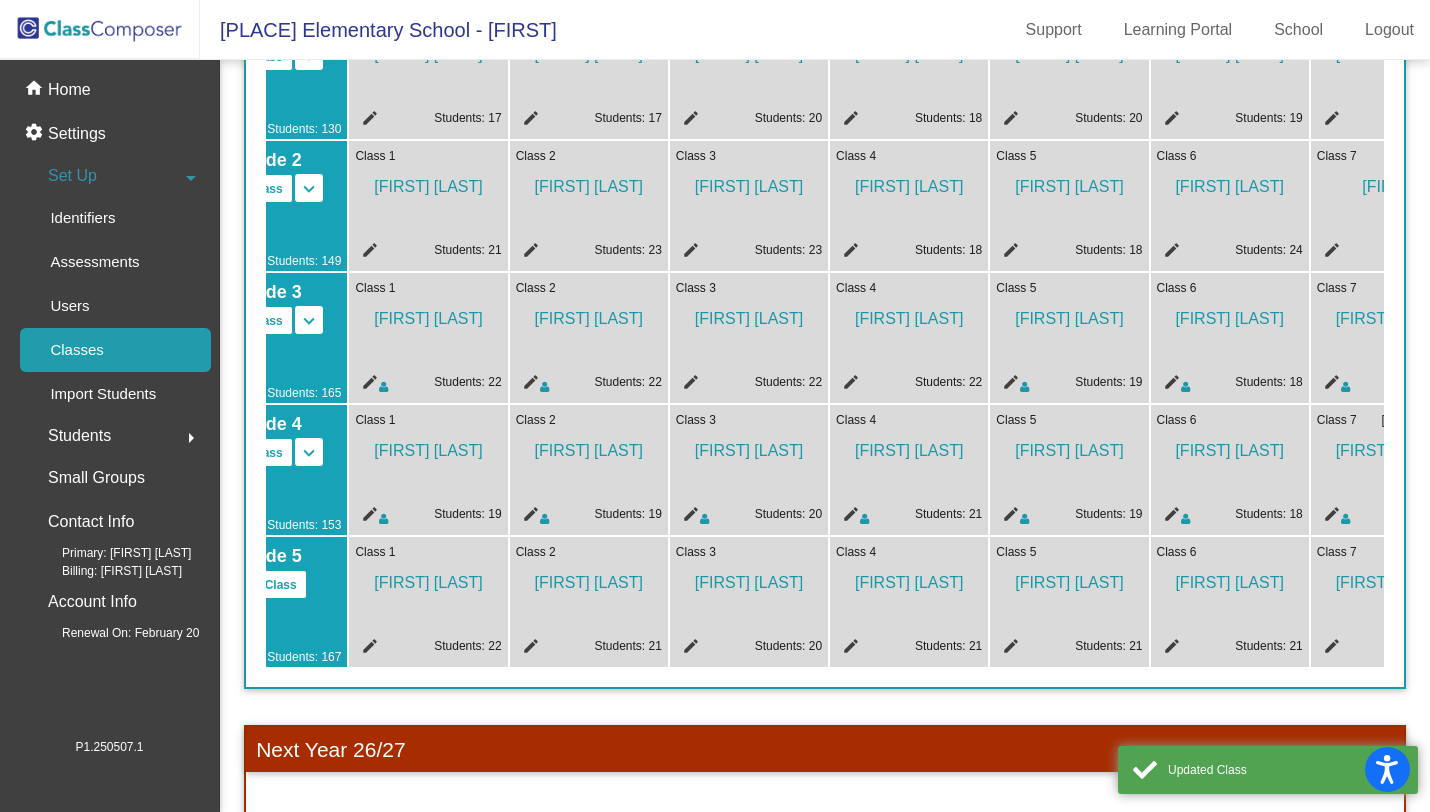 click on "edit" 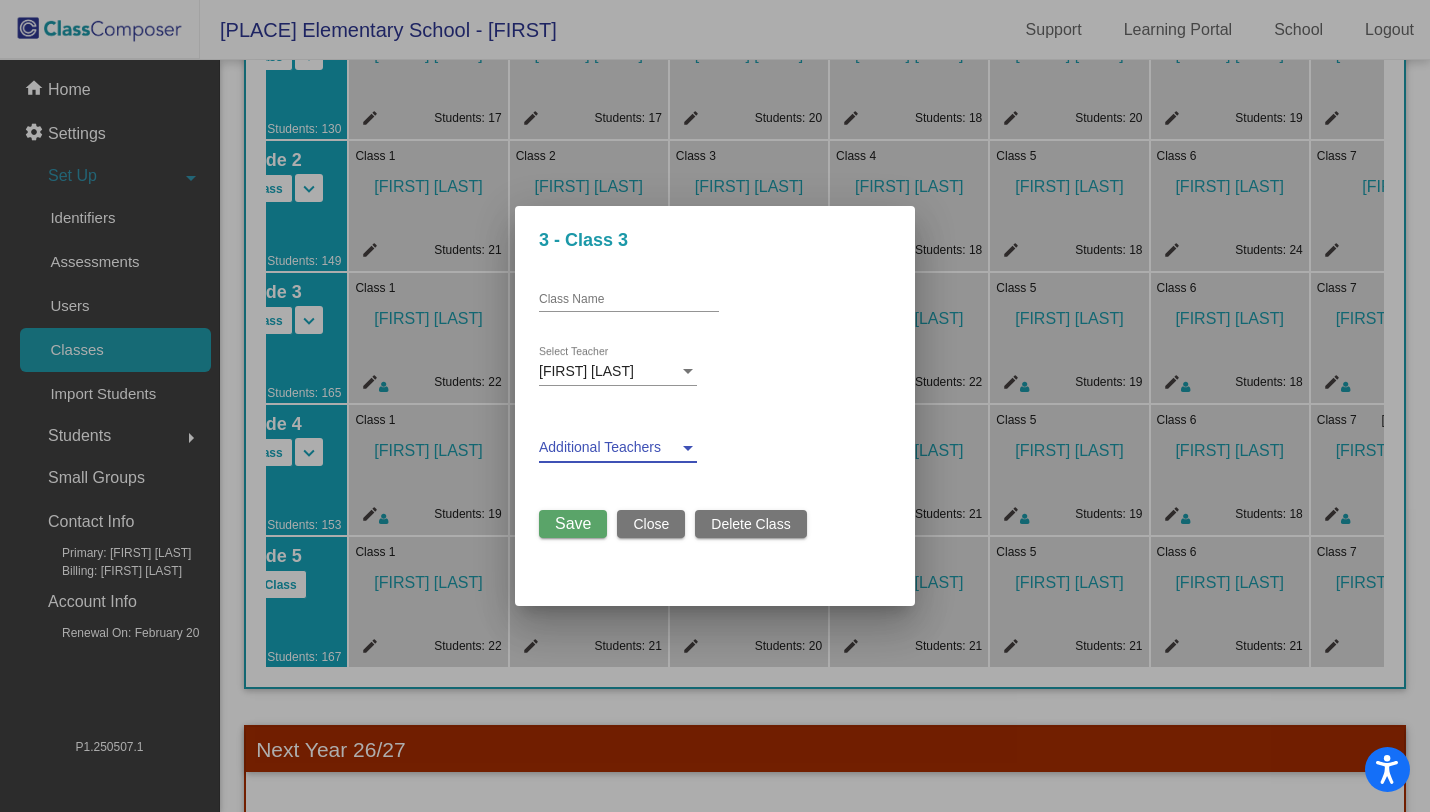 click at bounding box center (609, 448) 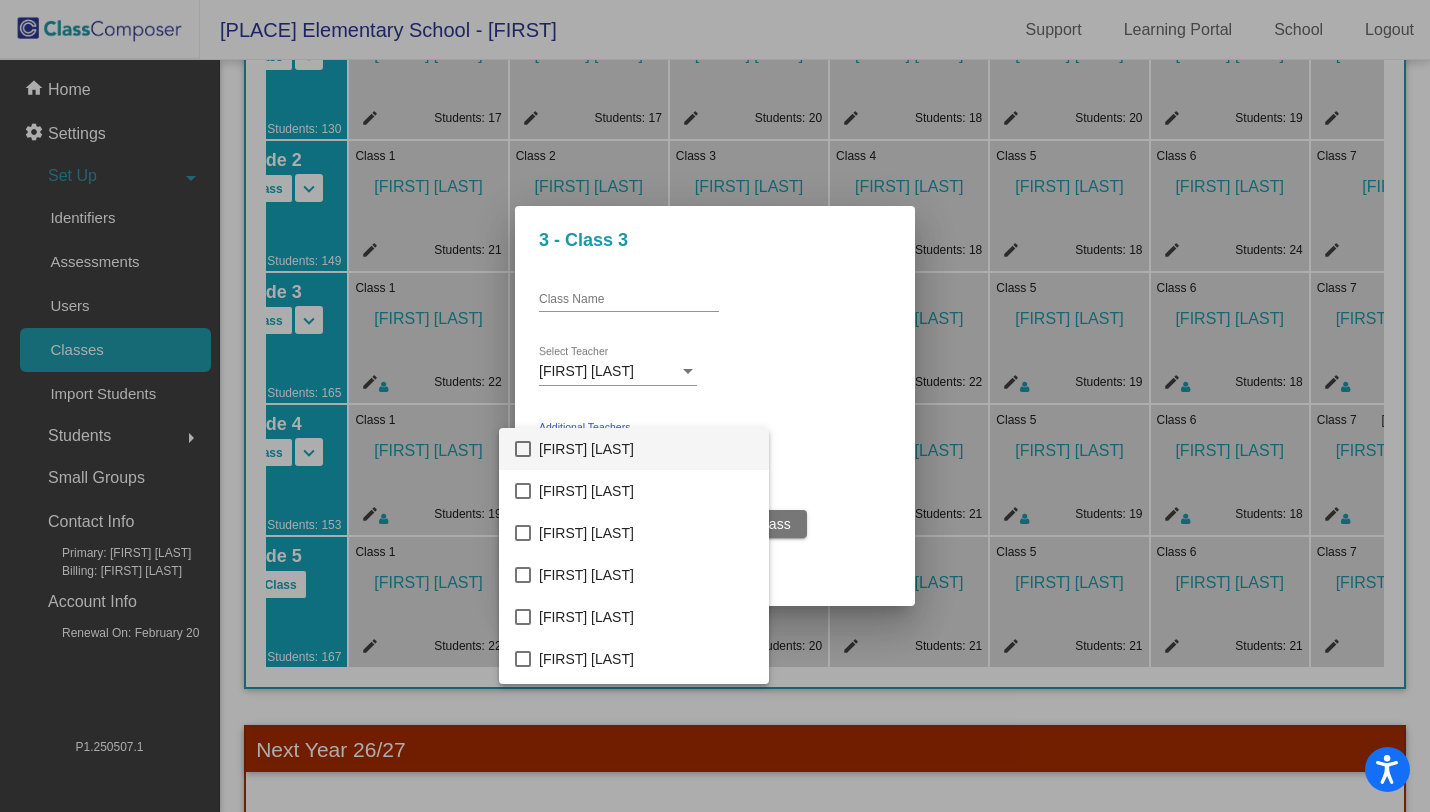 scroll, scrollTop: 164, scrollLeft: 0, axis: vertical 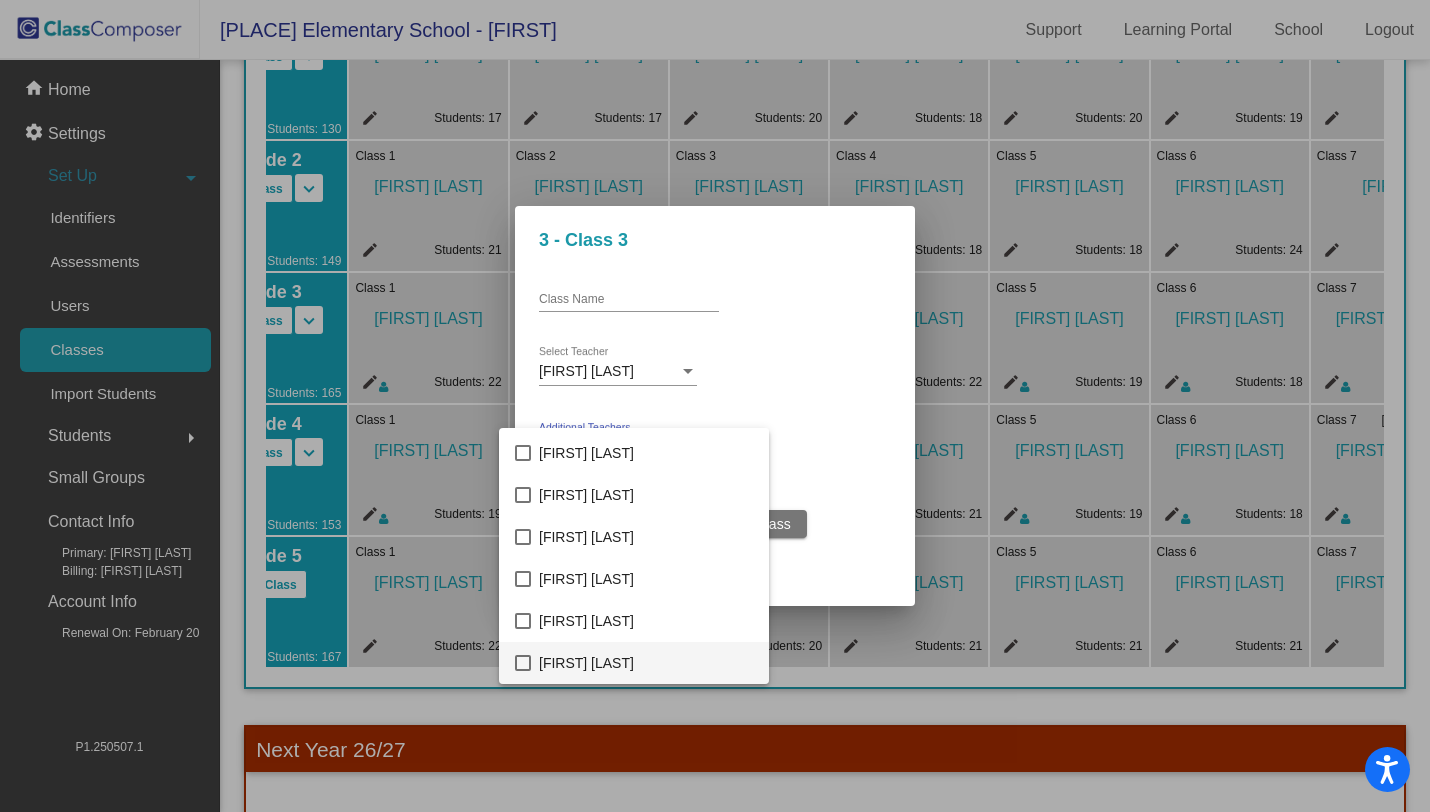 click on "[FIRST] [LAST]" at bounding box center [646, 663] 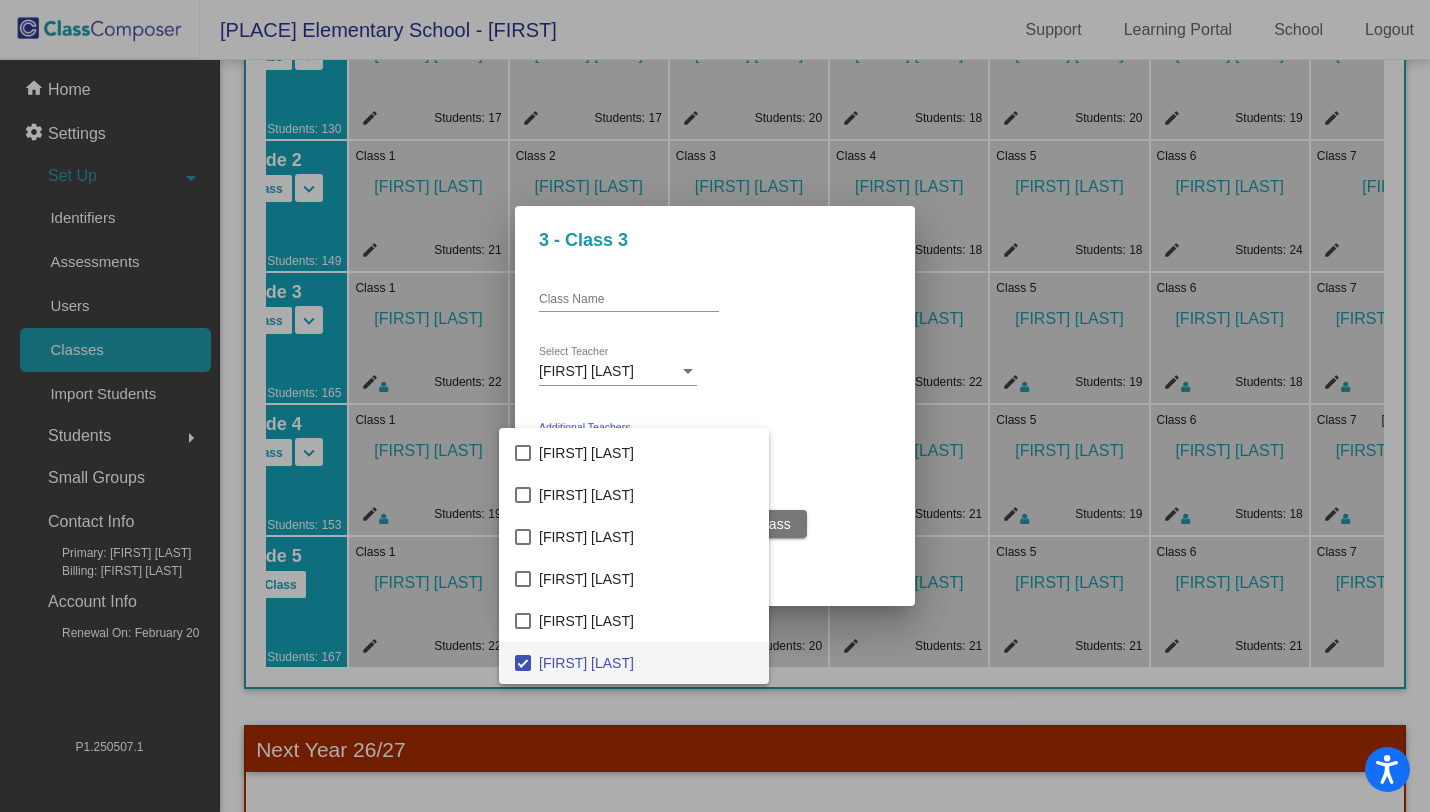 click at bounding box center (715, 406) 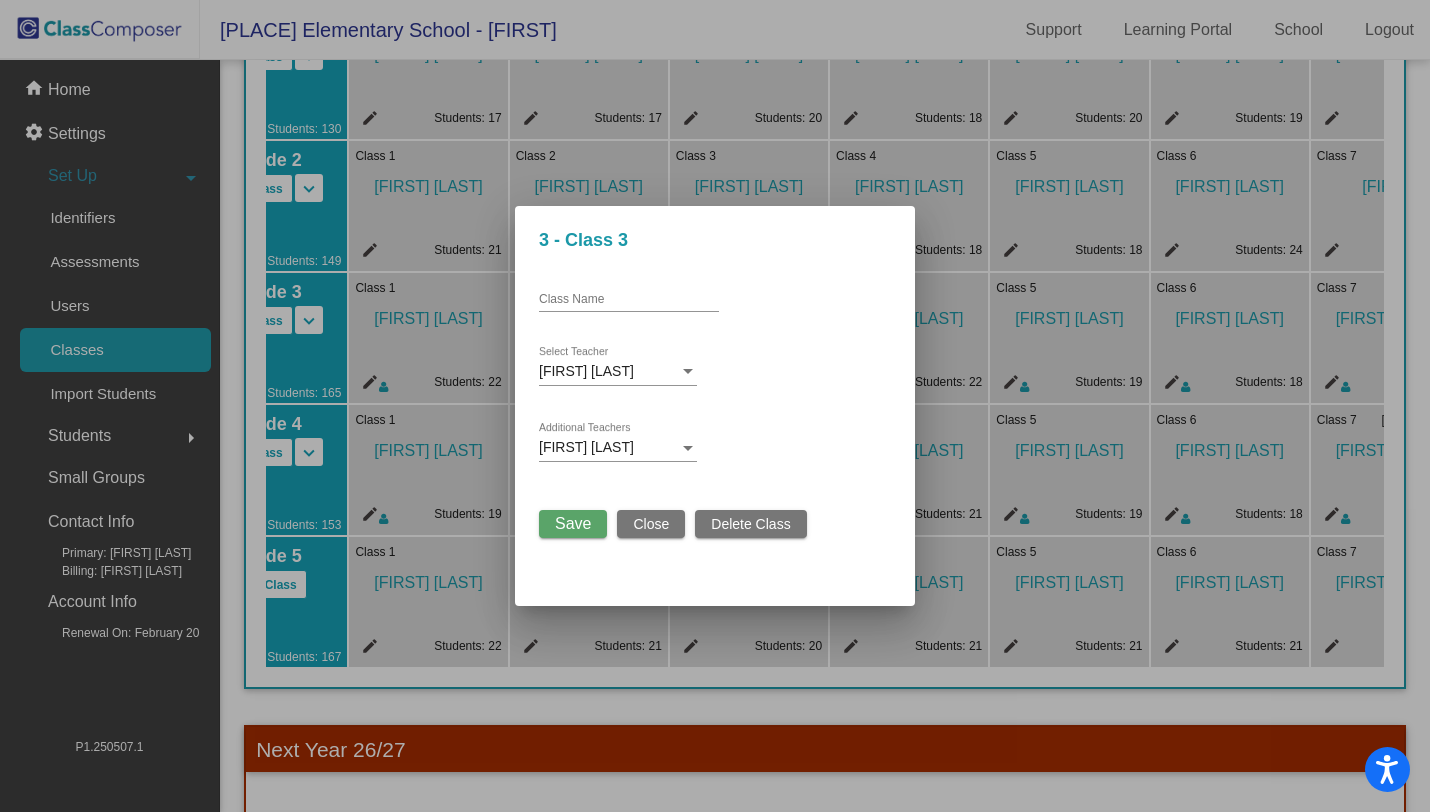 click on "Save" at bounding box center (573, 523) 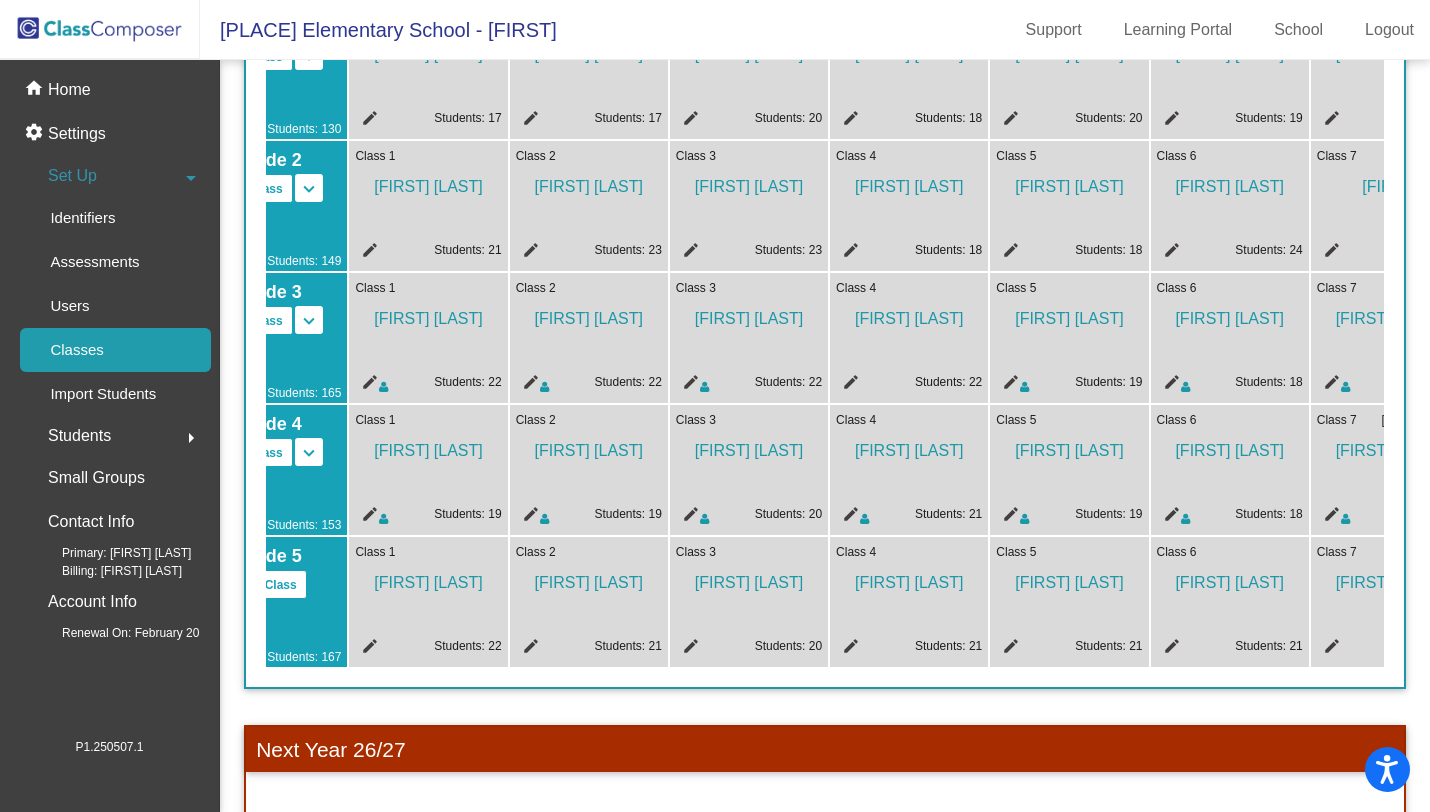 click on "edit" 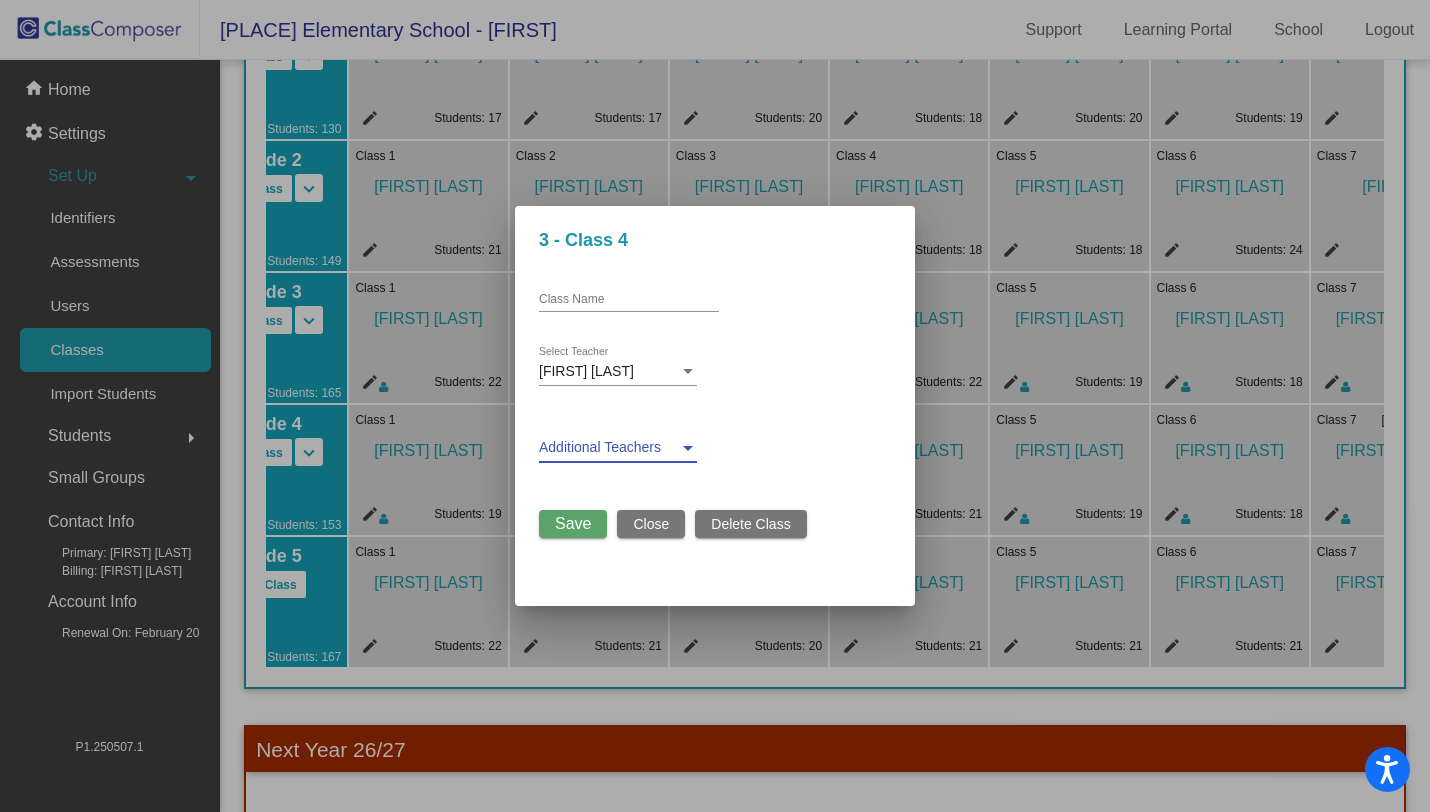 click at bounding box center [609, 448] 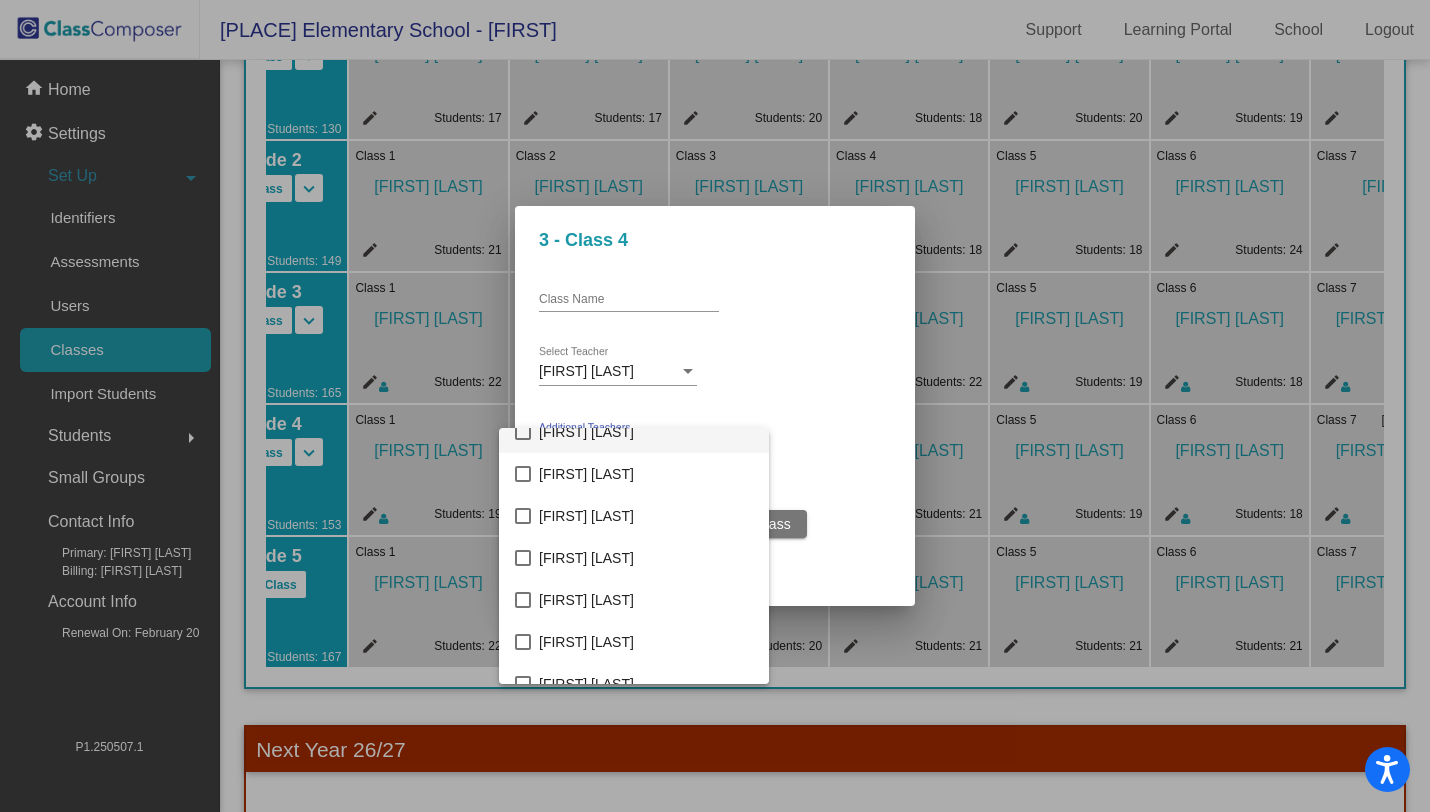 scroll, scrollTop: 1201, scrollLeft: 0, axis: vertical 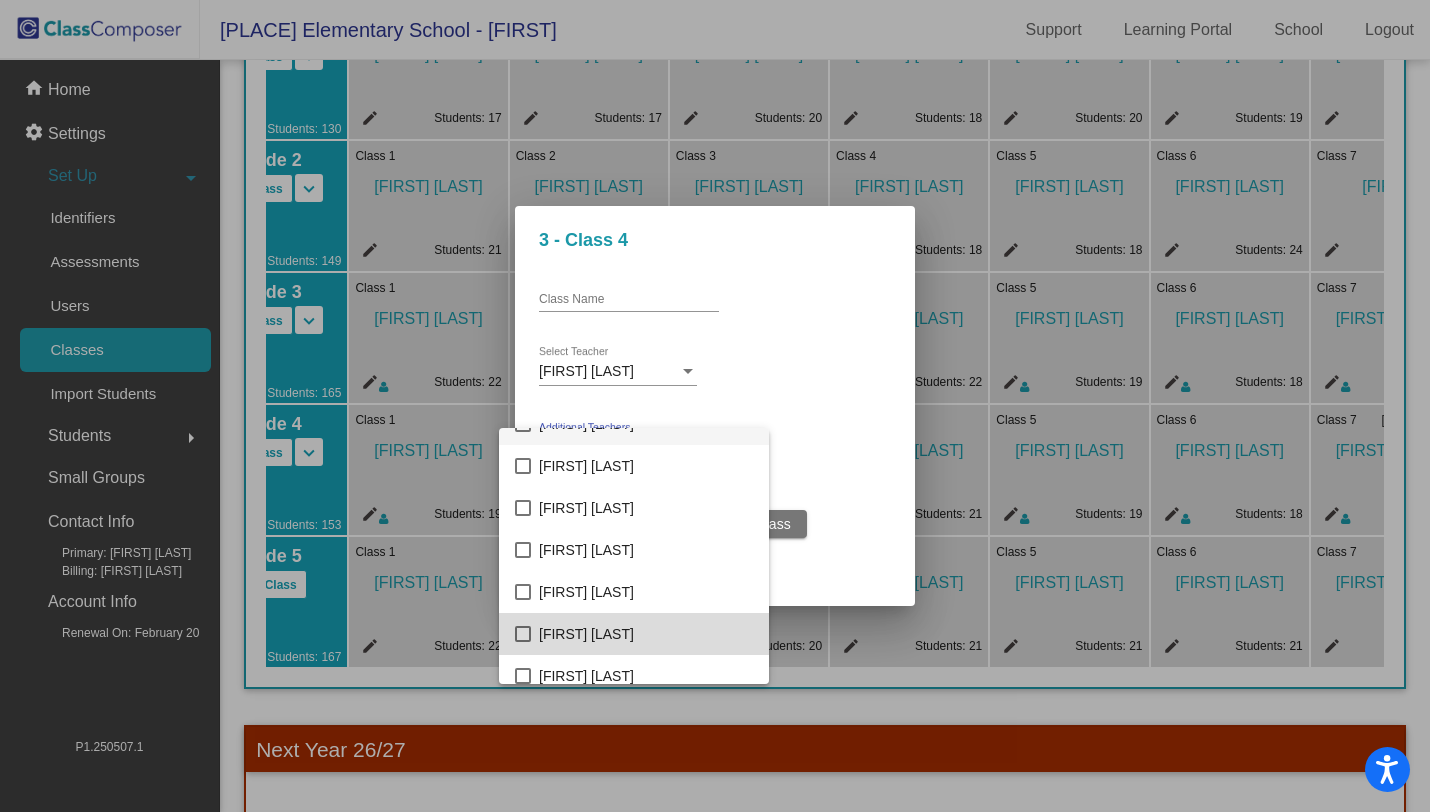 click on "[FIRST] [LAST]" at bounding box center (646, 634) 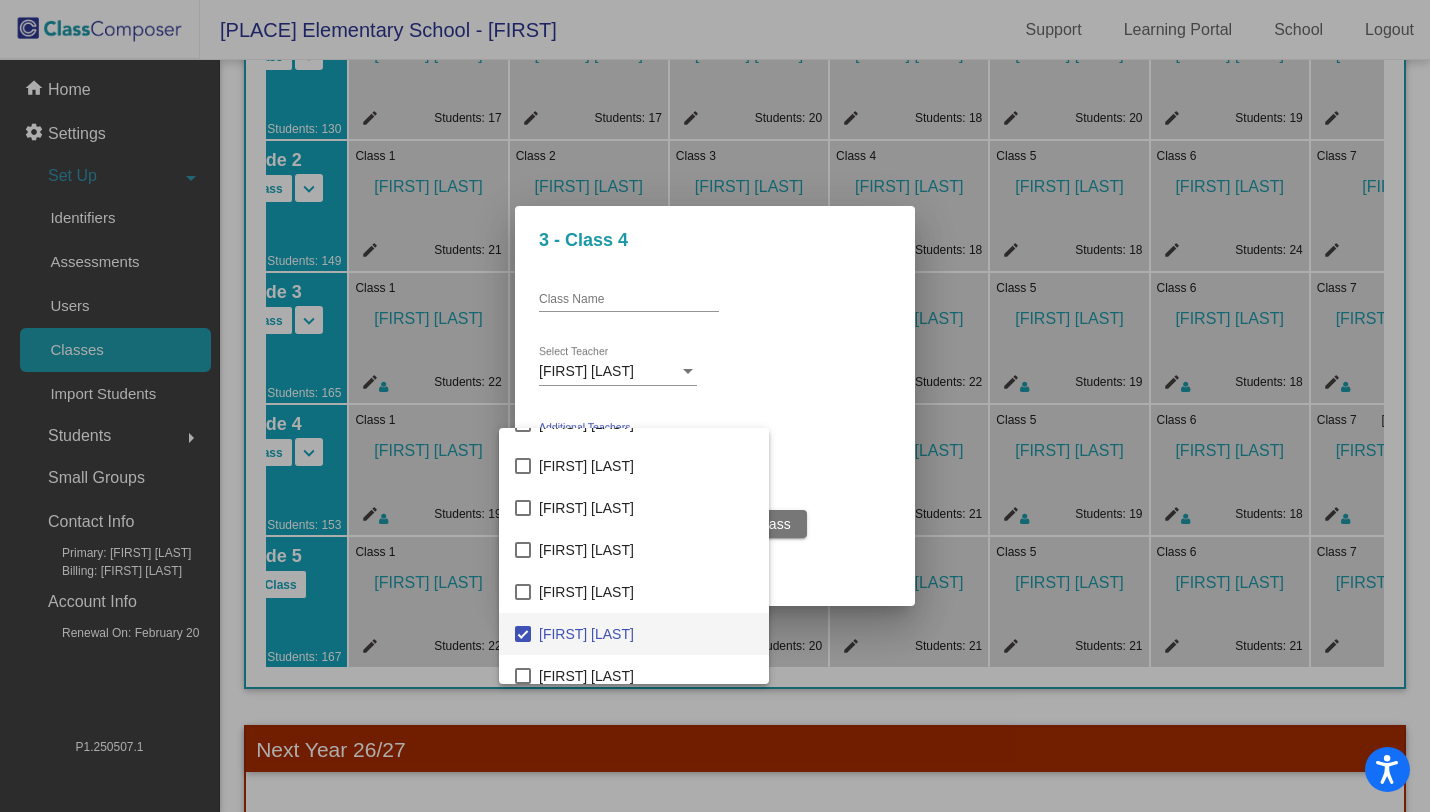 click at bounding box center [715, 406] 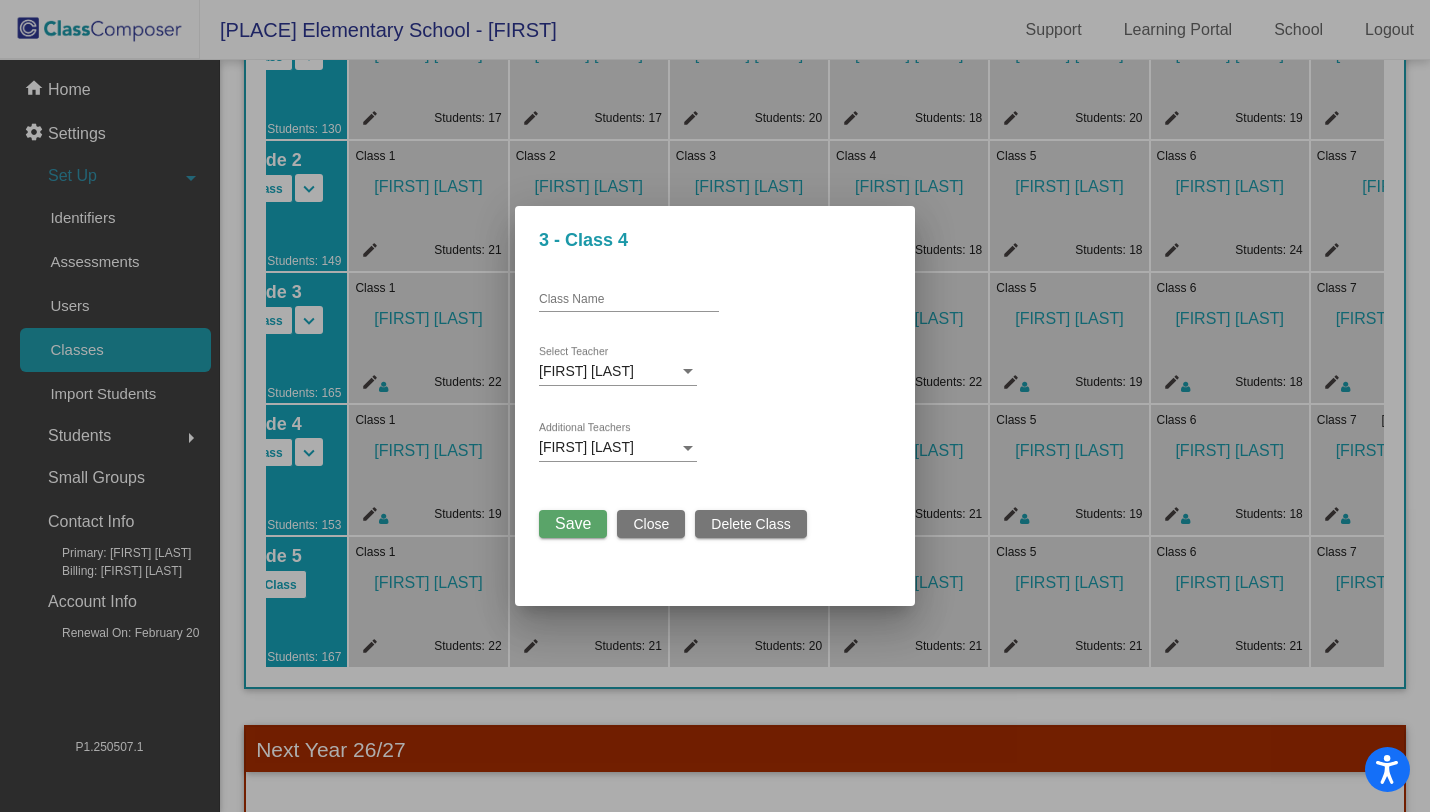 click on "Save" at bounding box center (573, 523) 